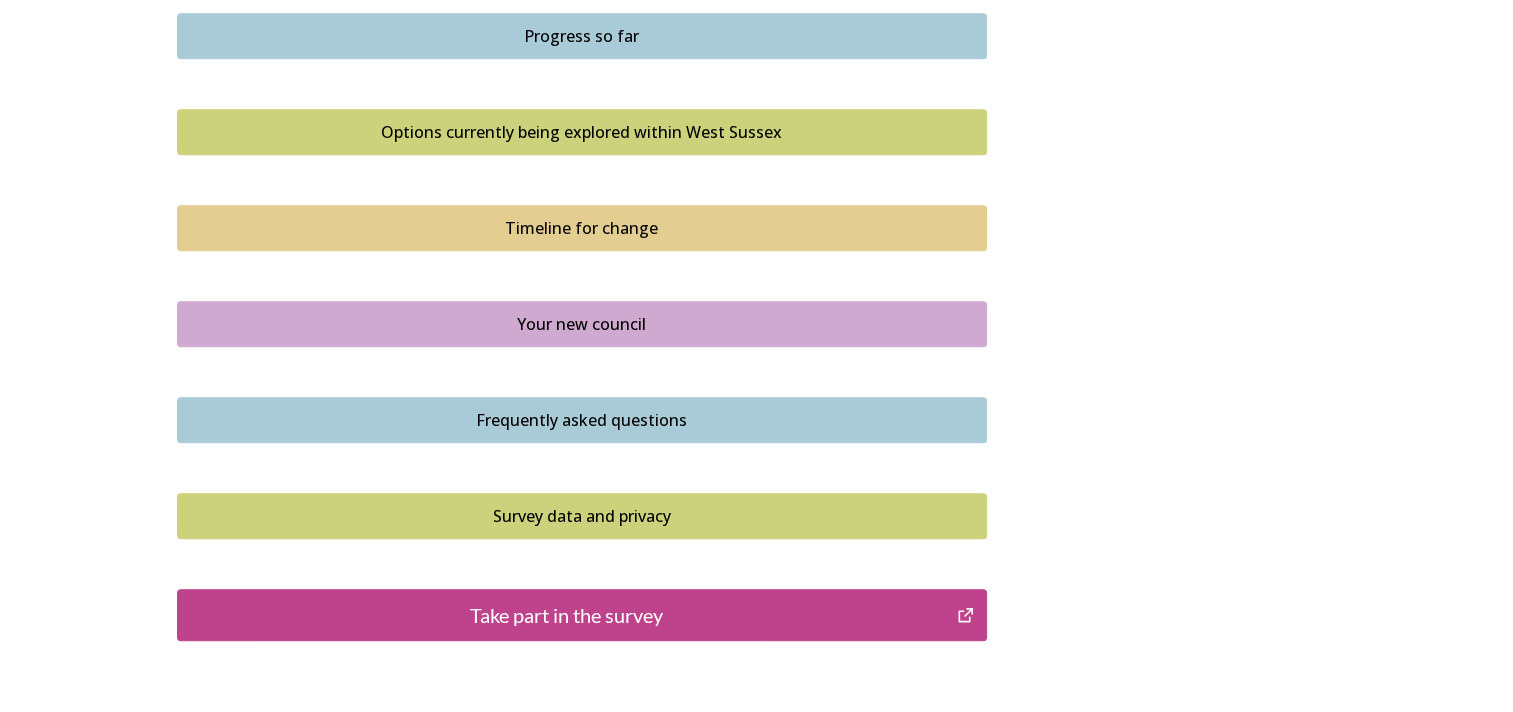 scroll, scrollTop: 1400, scrollLeft: 0, axis: vertical 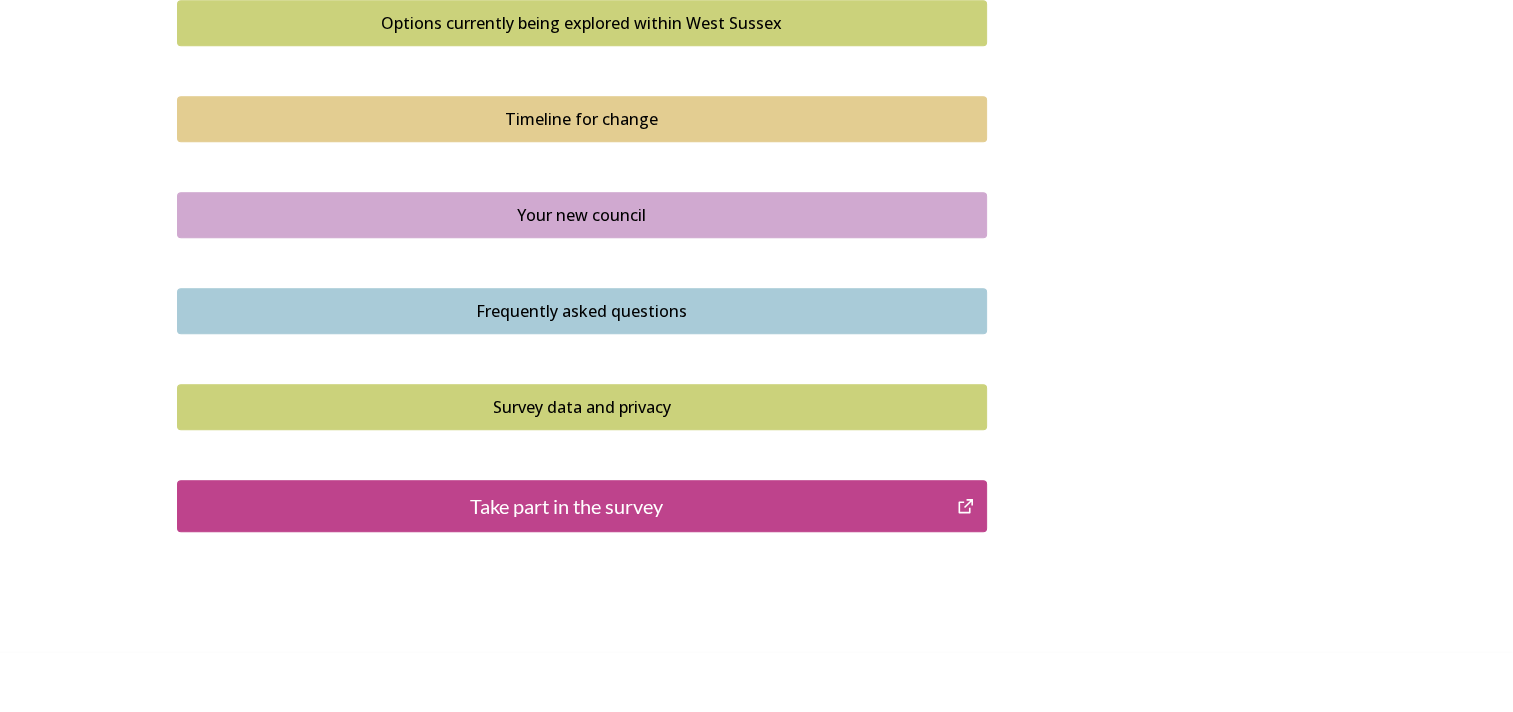 click on "Take part in the survey" at bounding box center (567, 506) 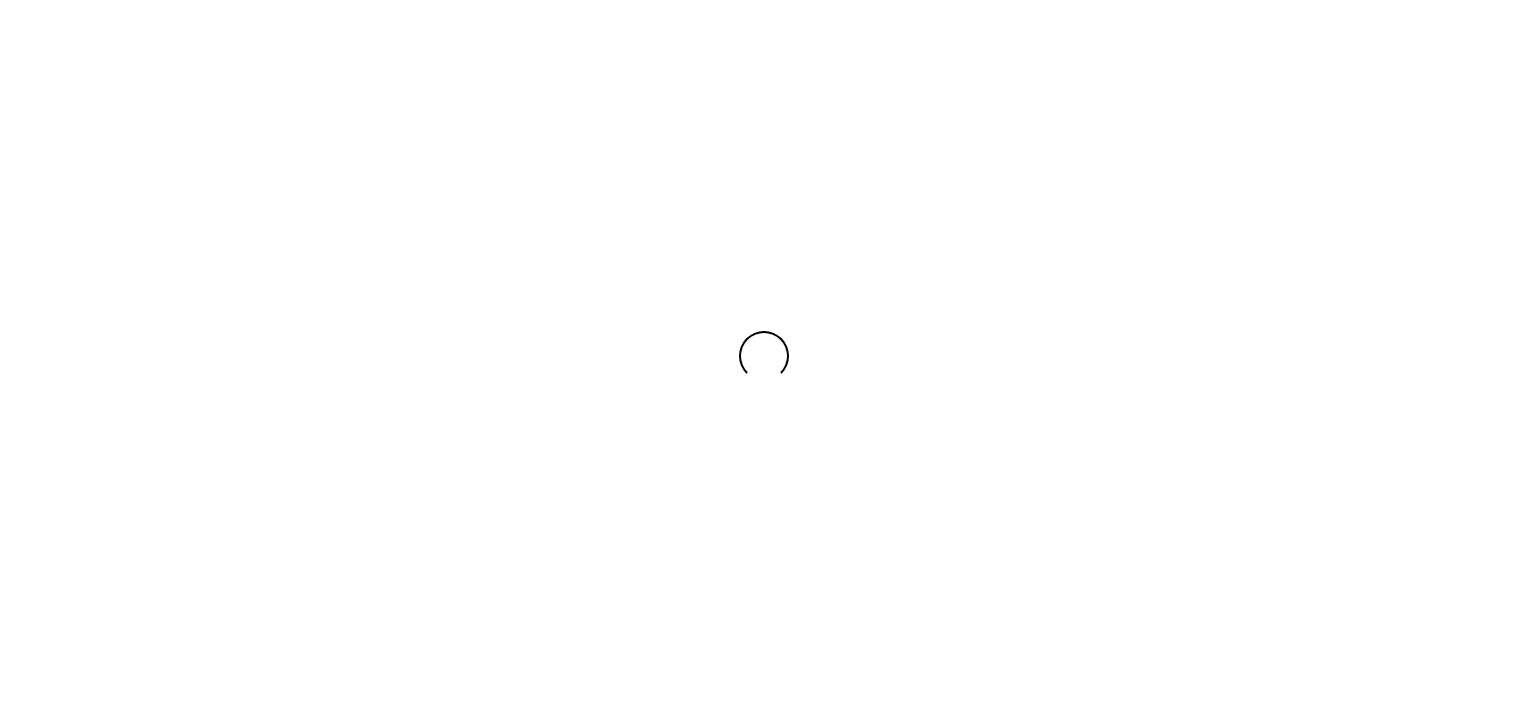 scroll, scrollTop: 0, scrollLeft: 0, axis: both 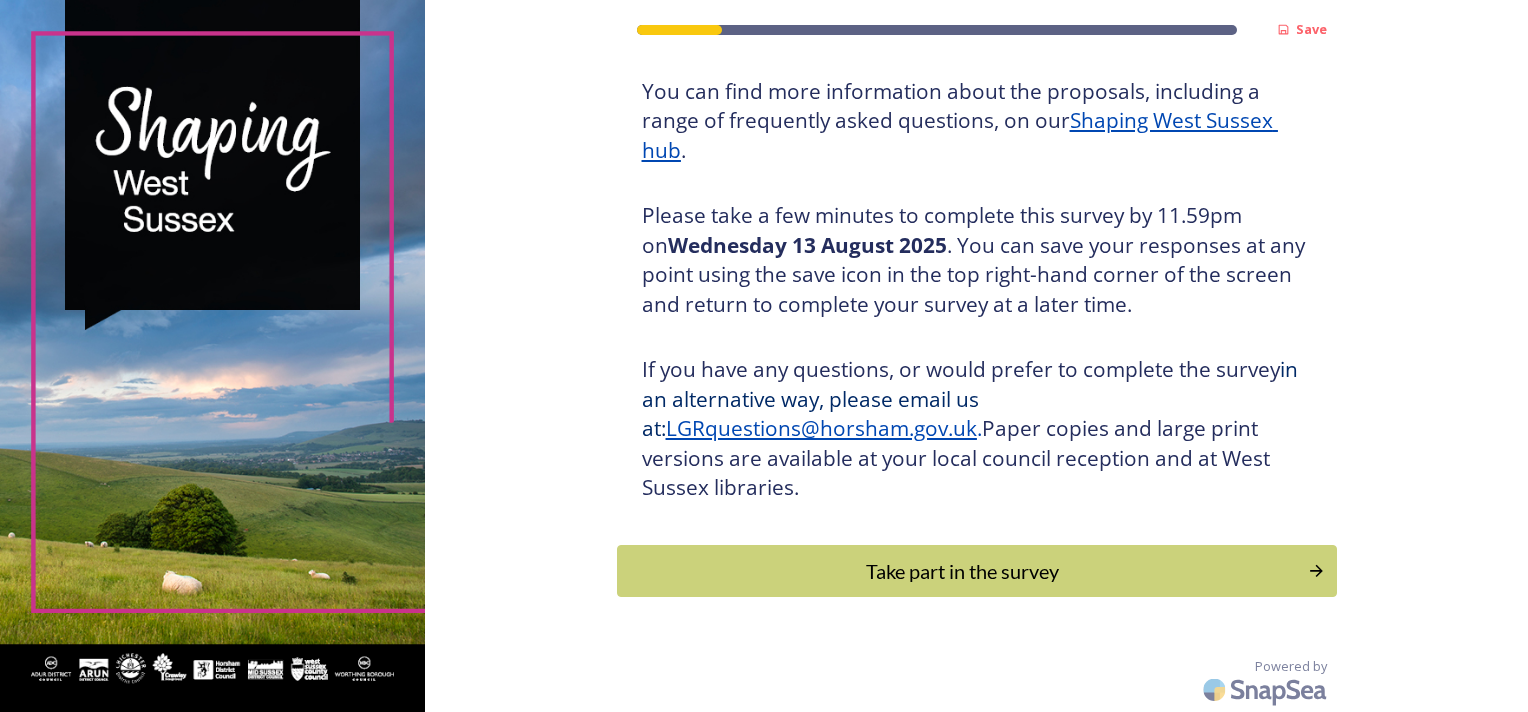 click on "Take part in the survey" at bounding box center (962, 571) 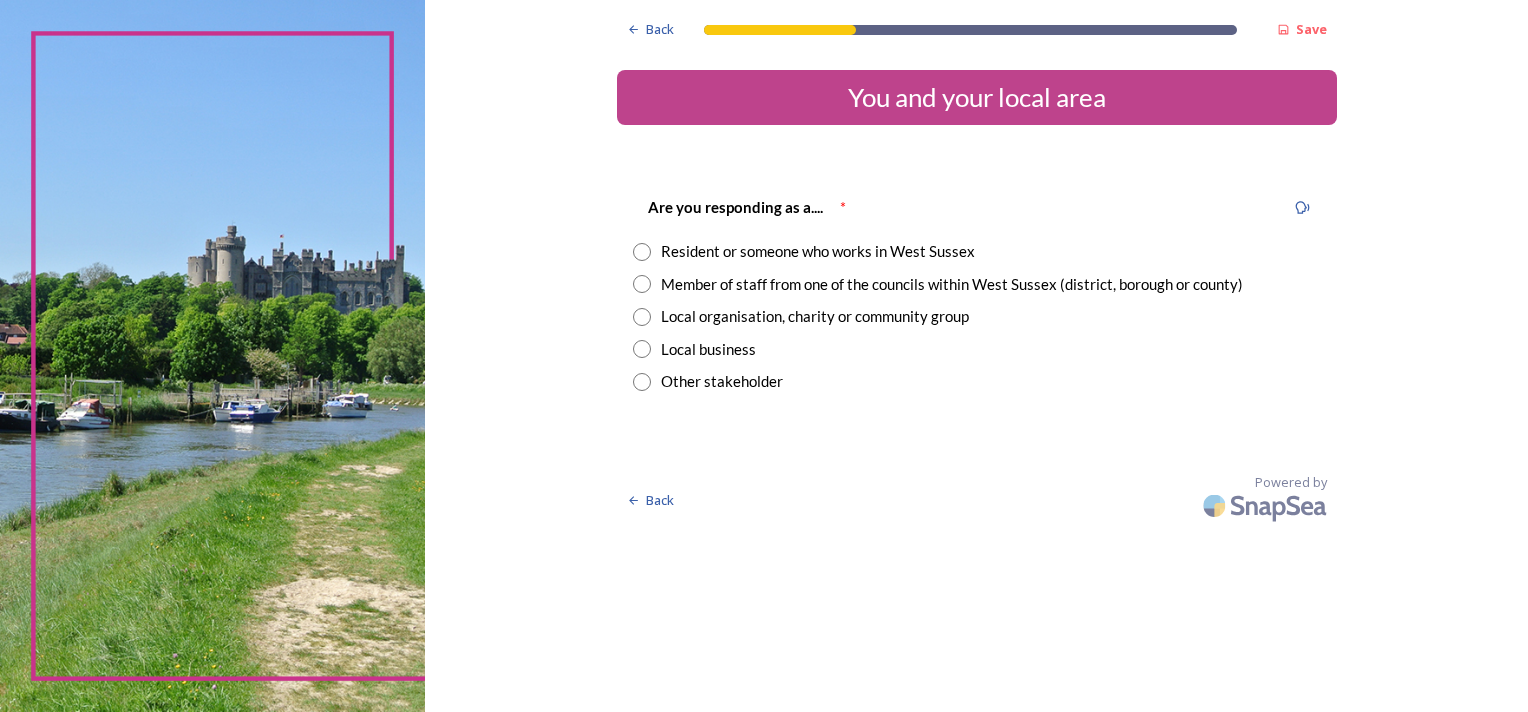click at bounding box center [642, 252] 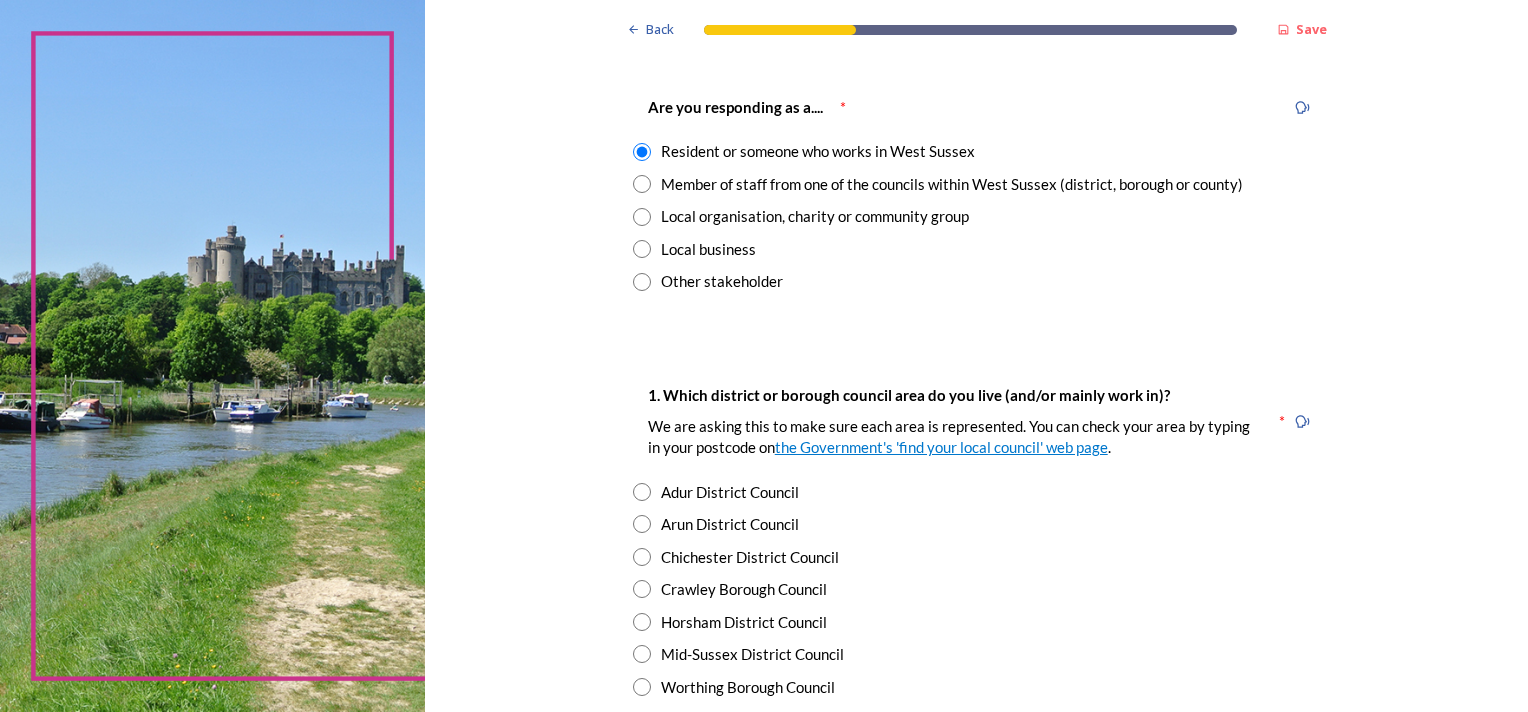 scroll, scrollTop: 200, scrollLeft: 0, axis: vertical 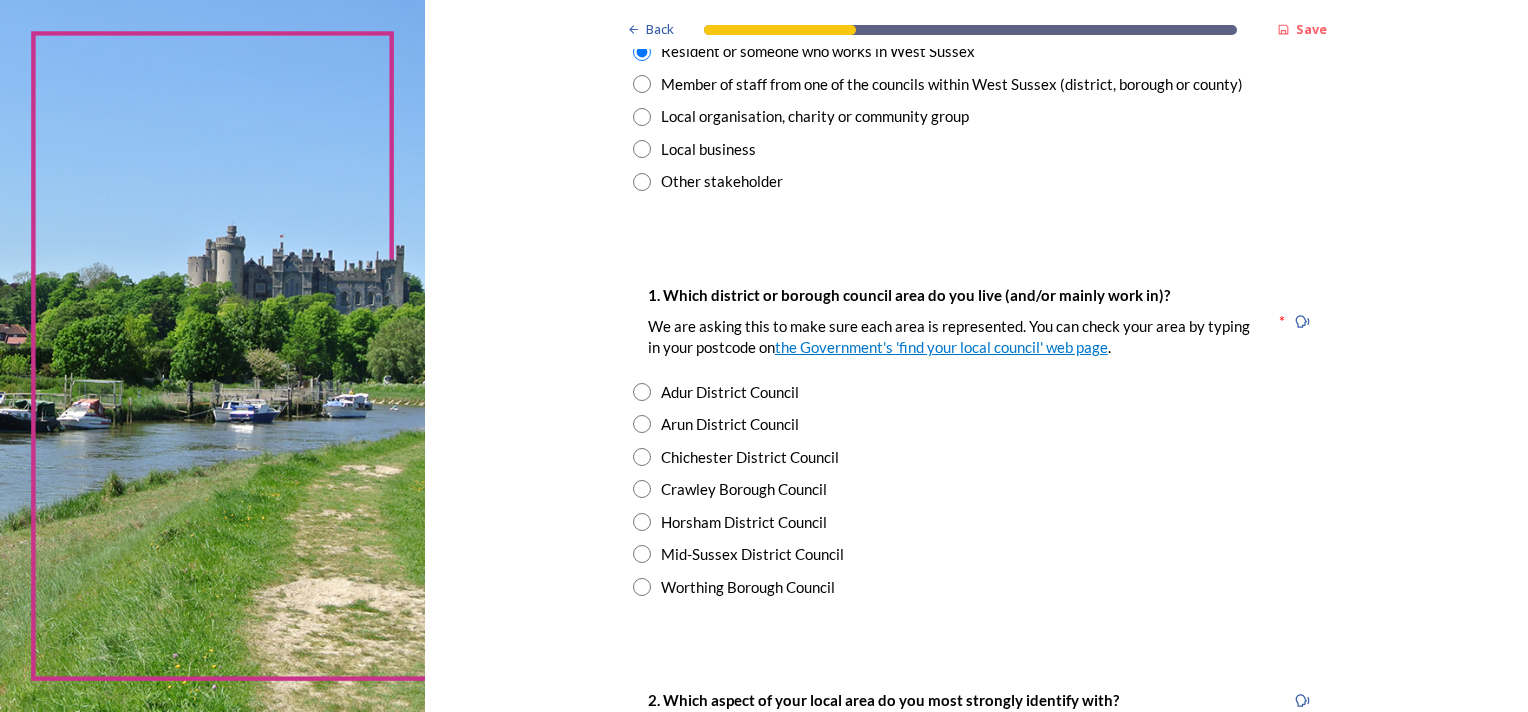 click at bounding box center [642, 457] 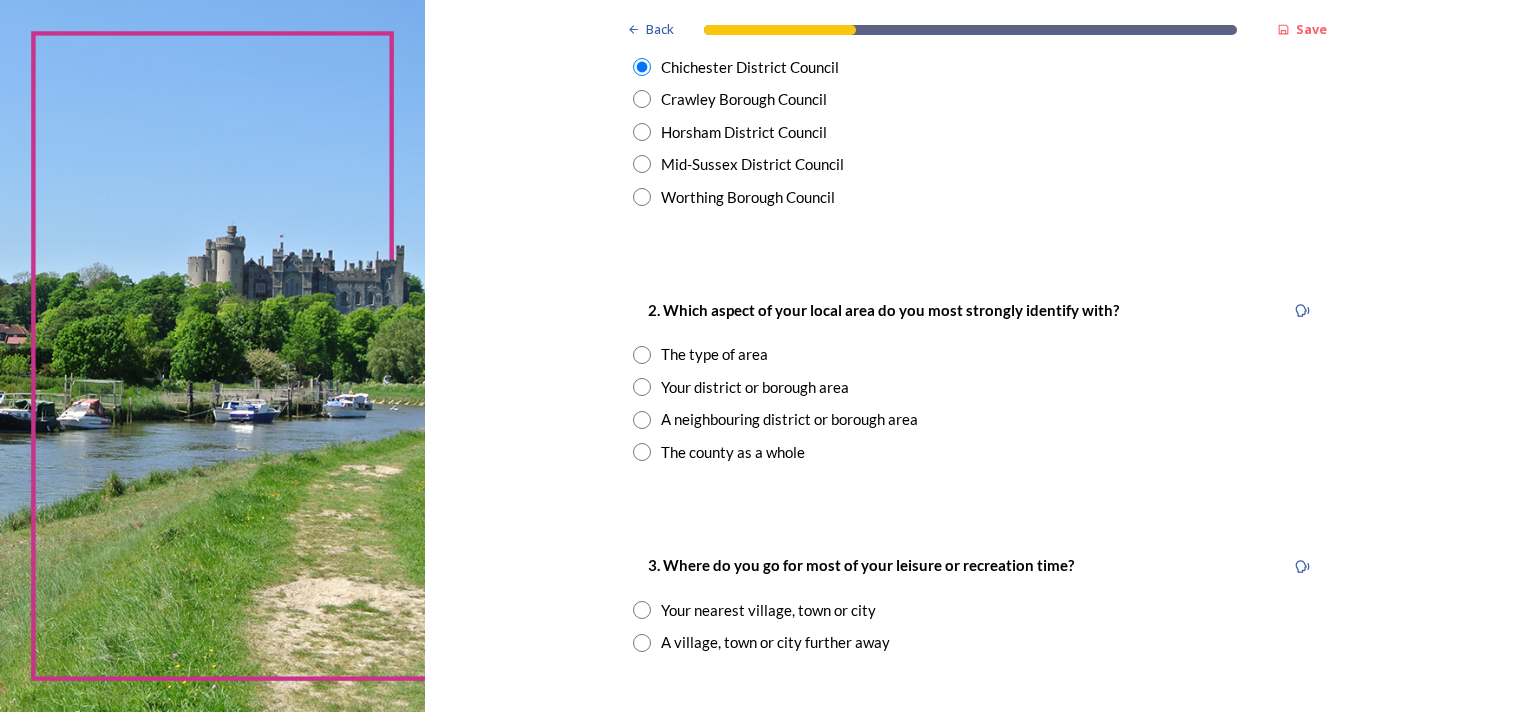 scroll, scrollTop: 600, scrollLeft: 0, axis: vertical 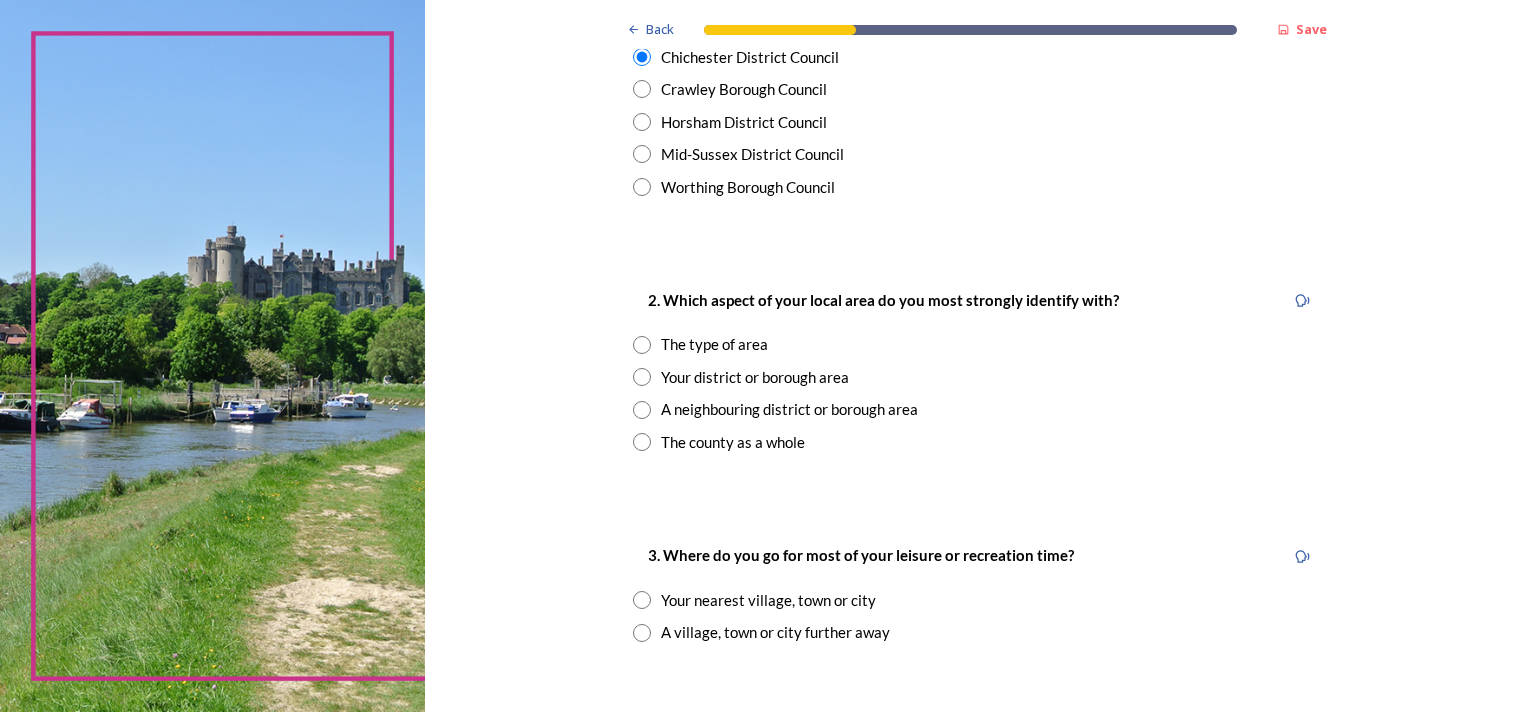 click at bounding box center (642, 377) 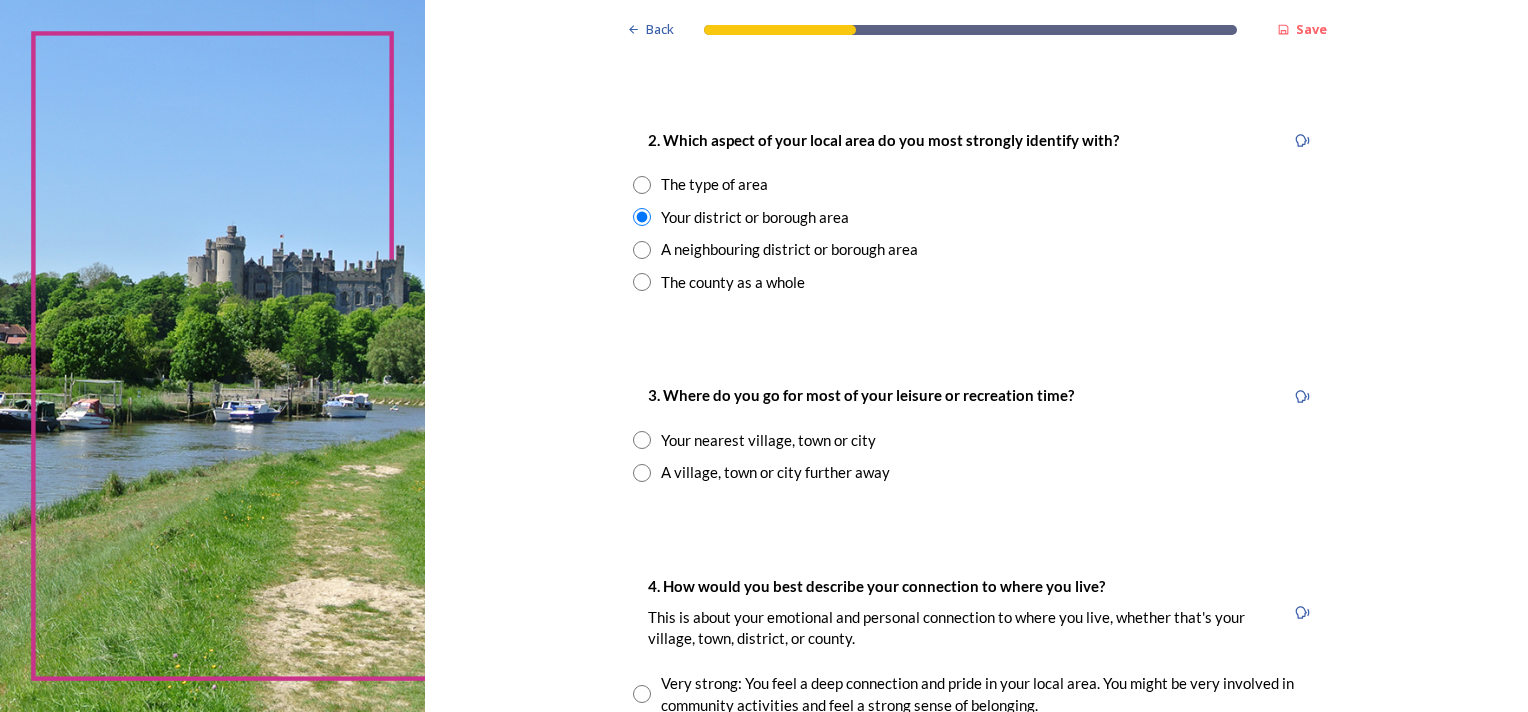 scroll, scrollTop: 800, scrollLeft: 0, axis: vertical 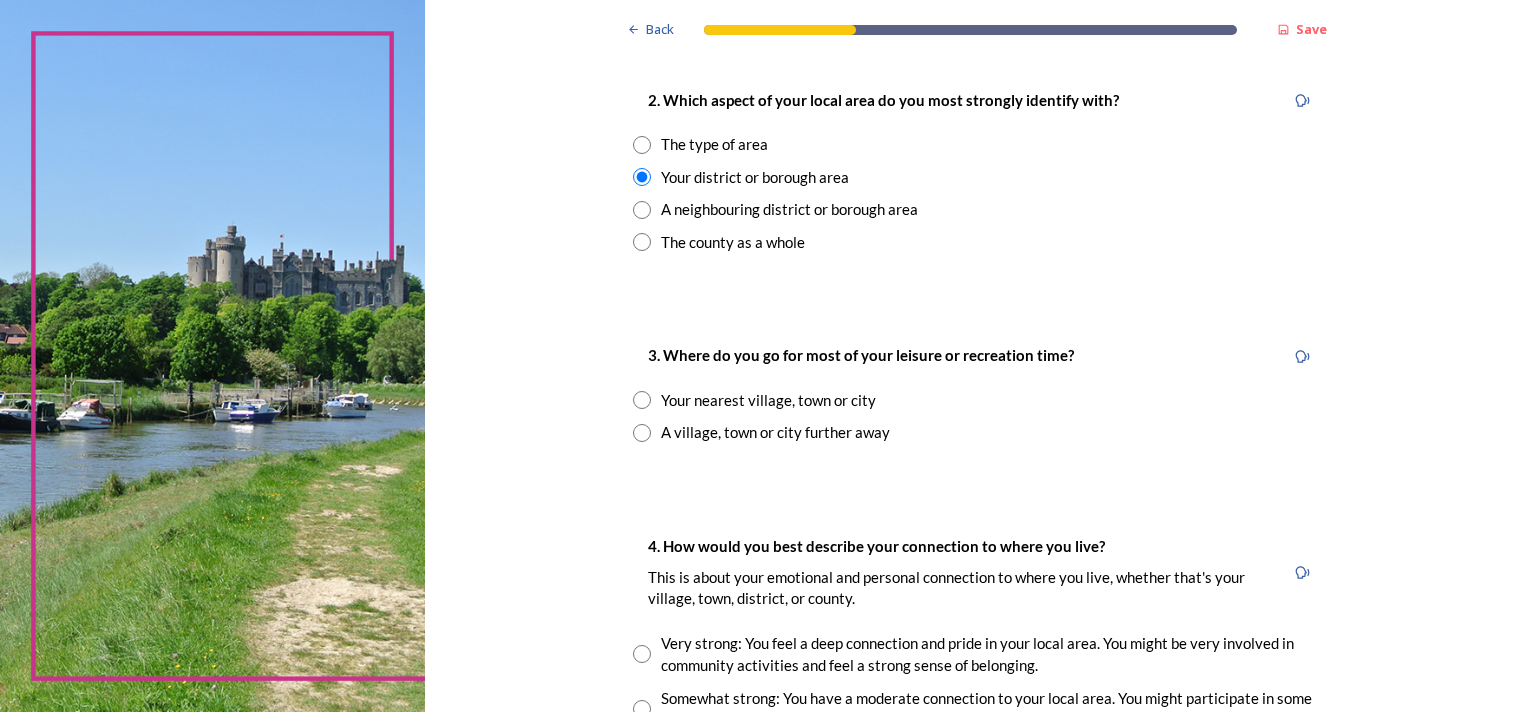 click on "3. Where do you go for most of your leisure or recreation time? Your nearest village, town or city A village, town or city further away" at bounding box center (977, 393) 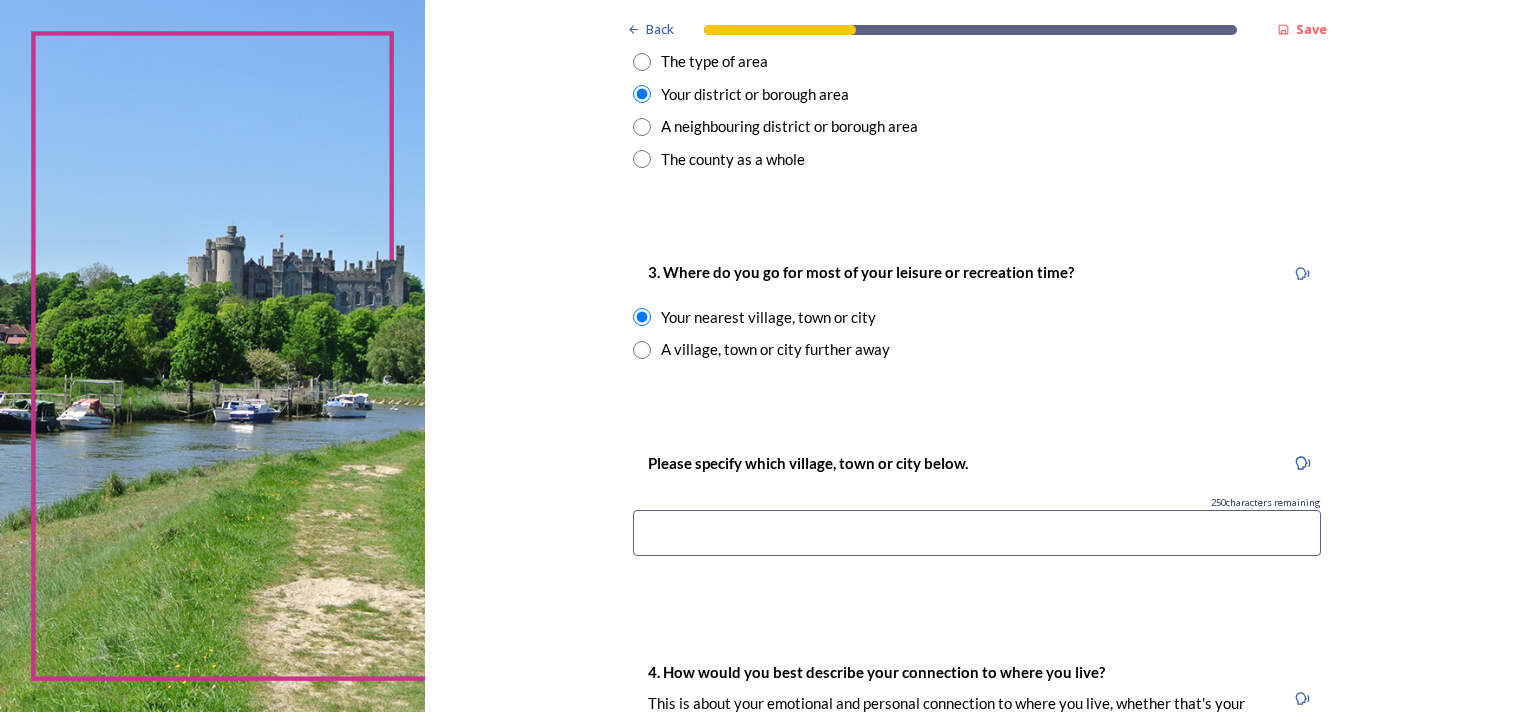 scroll, scrollTop: 1000, scrollLeft: 0, axis: vertical 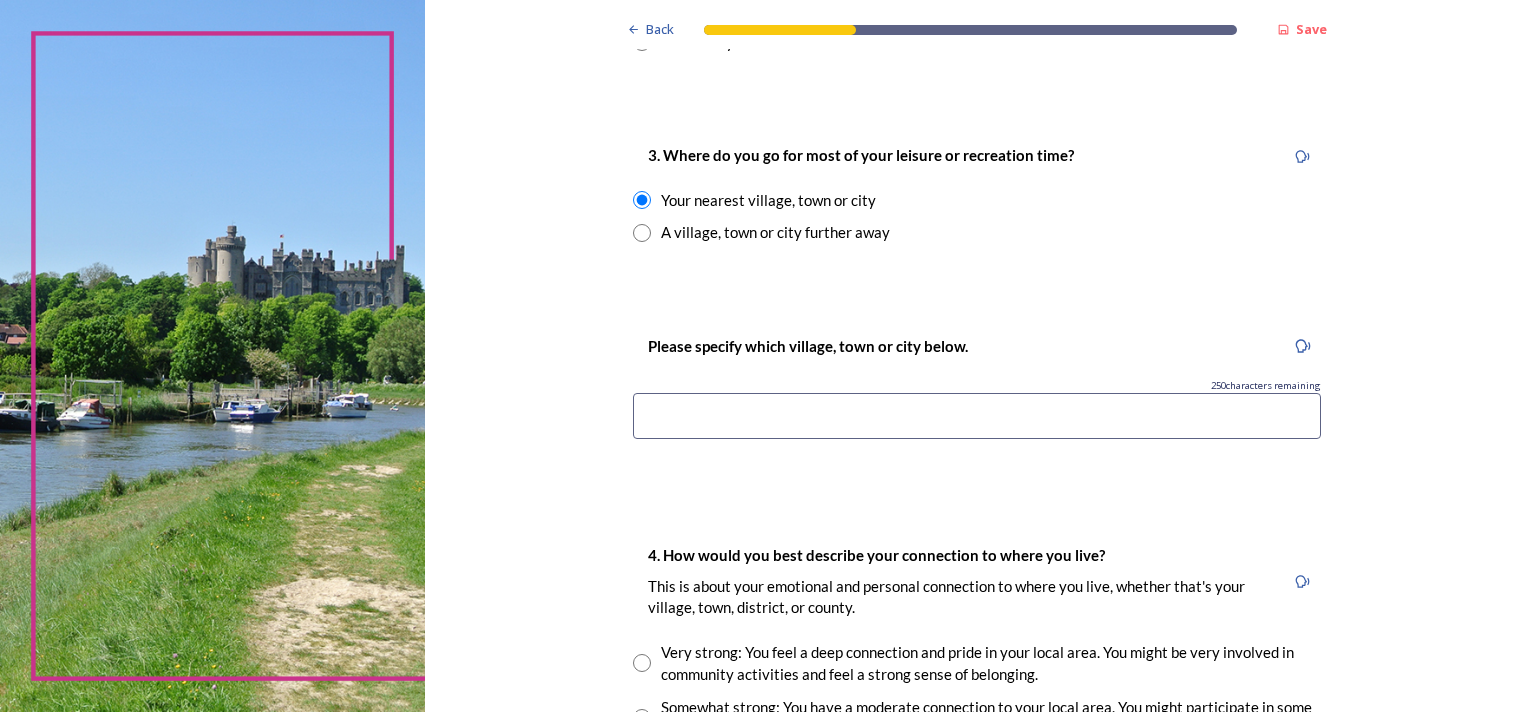 drag, startPoint x: 688, startPoint y: 409, endPoint x: 704, endPoint y: 412, distance: 16.27882 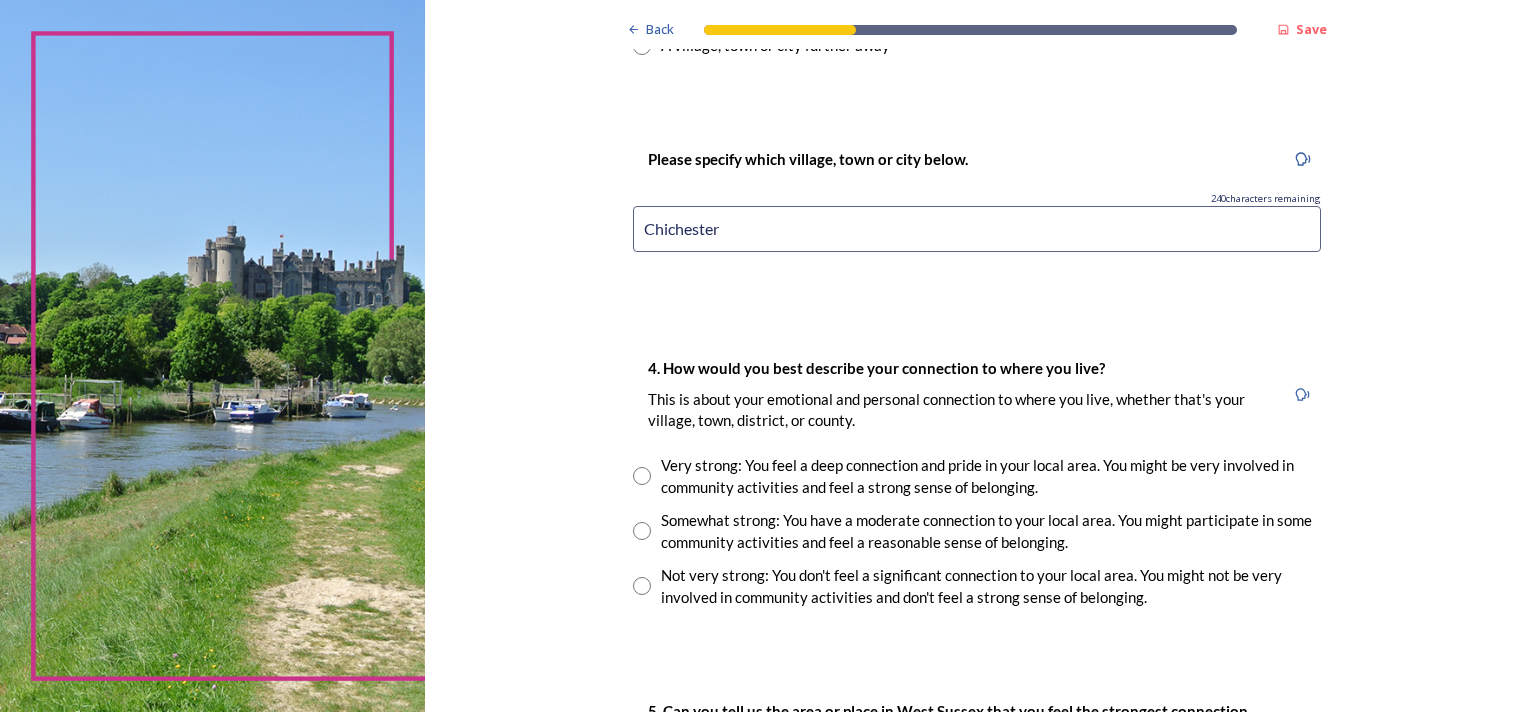 scroll, scrollTop: 1200, scrollLeft: 0, axis: vertical 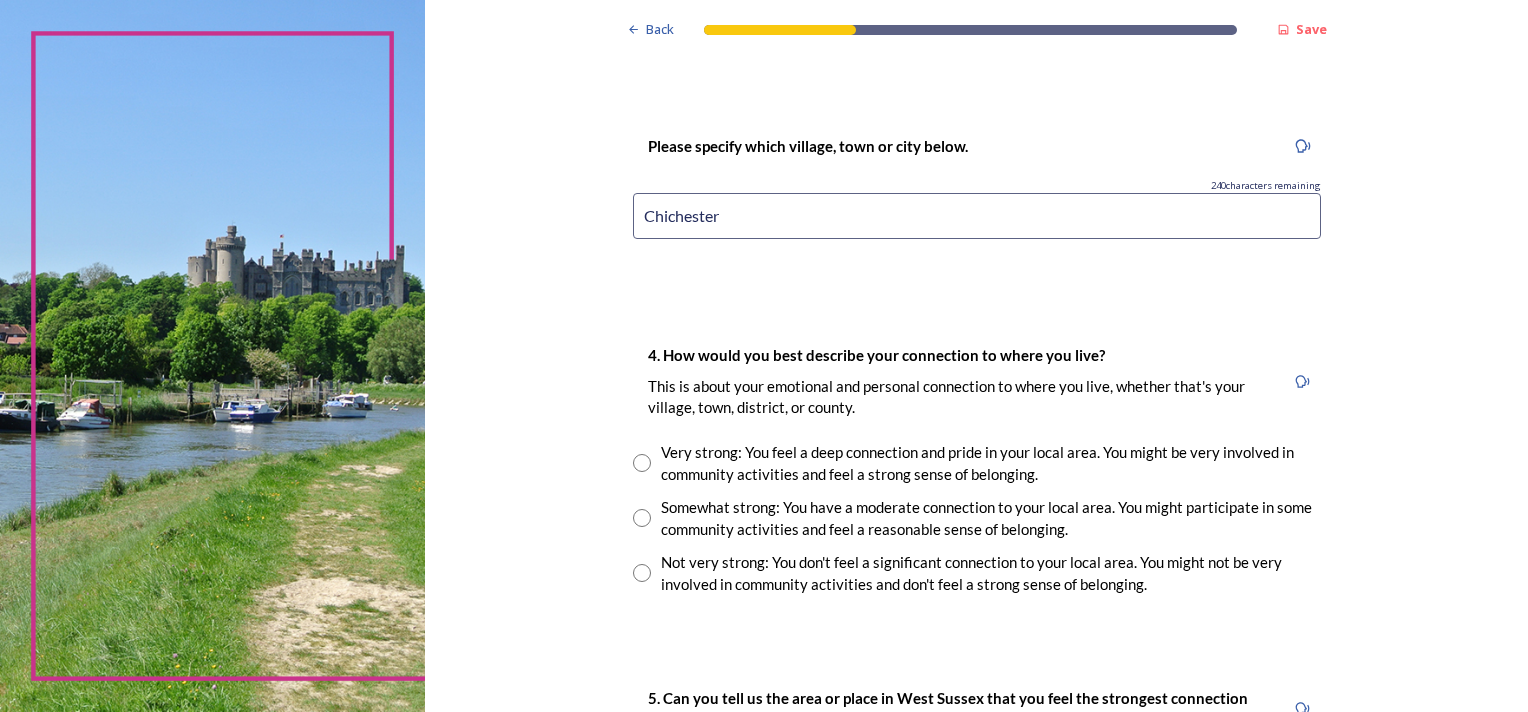 type on "Chichester" 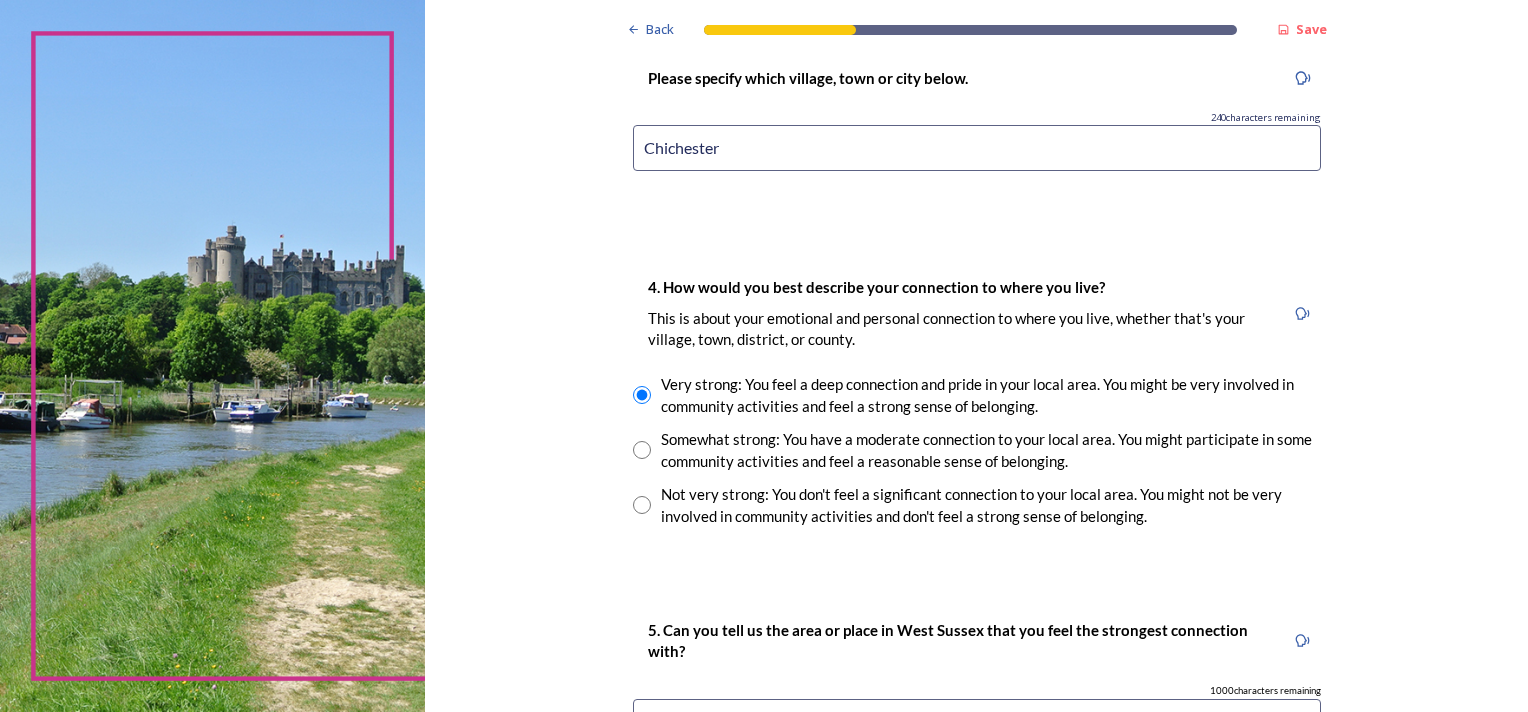 scroll, scrollTop: 1500, scrollLeft: 0, axis: vertical 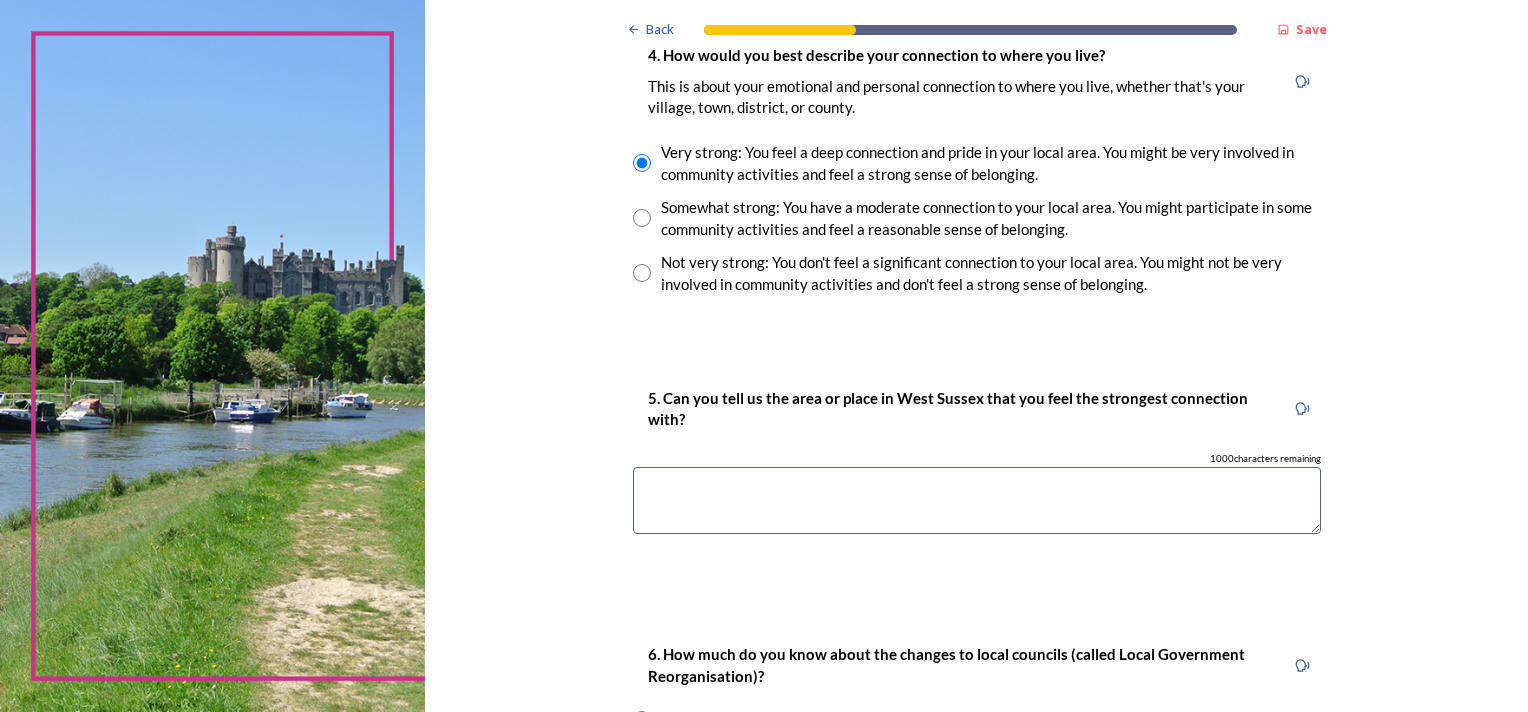 click at bounding box center (977, 500) 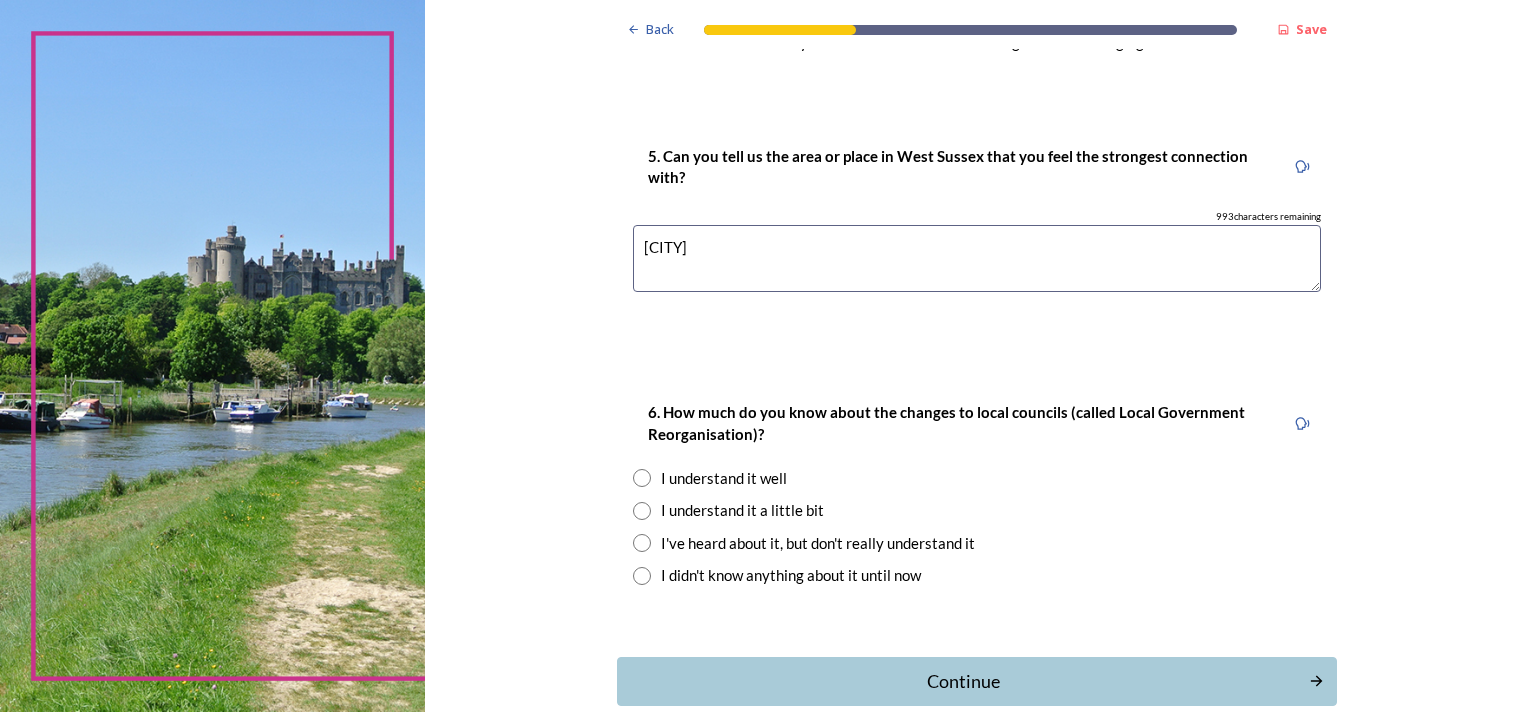 scroll, scrollTop: 1800, scrollLeft: 0, axis: vertical 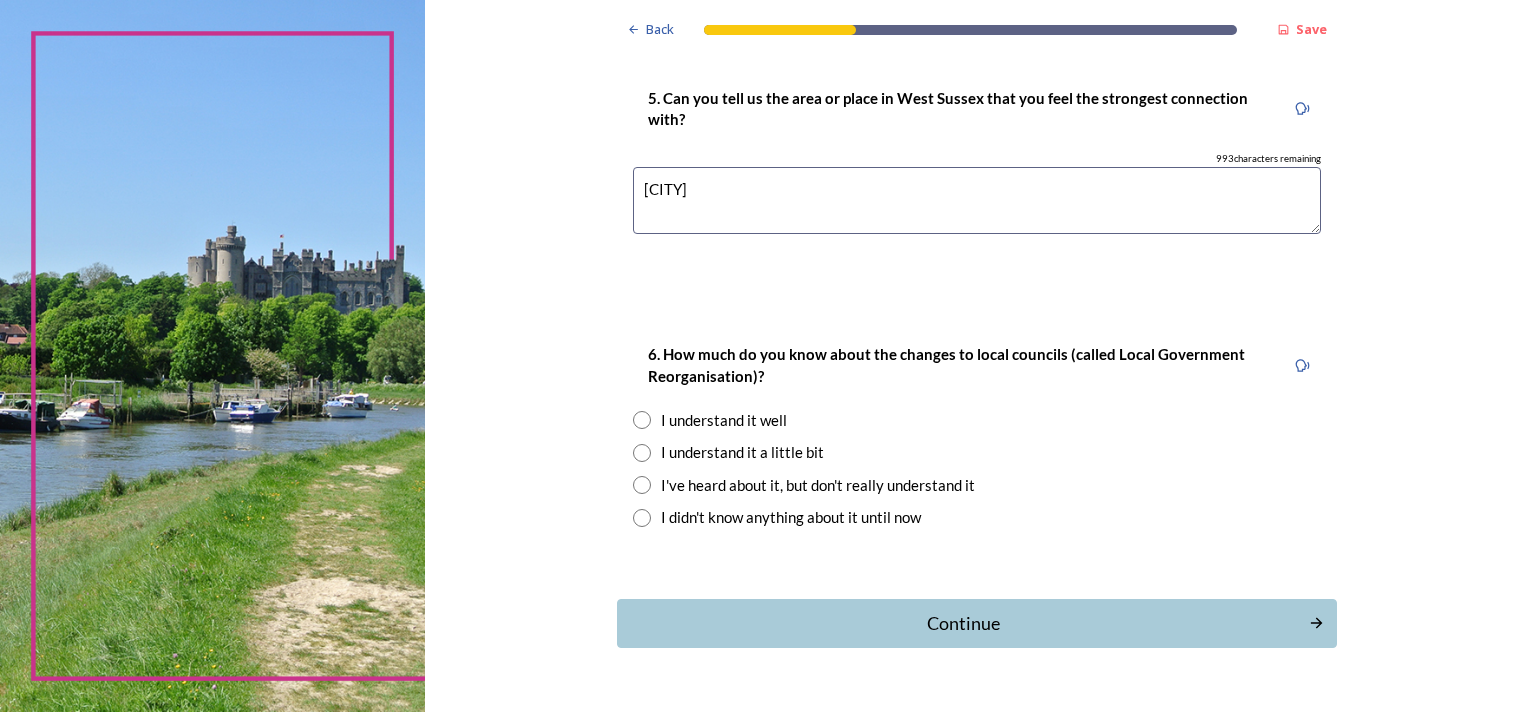 type on "[CITY]" 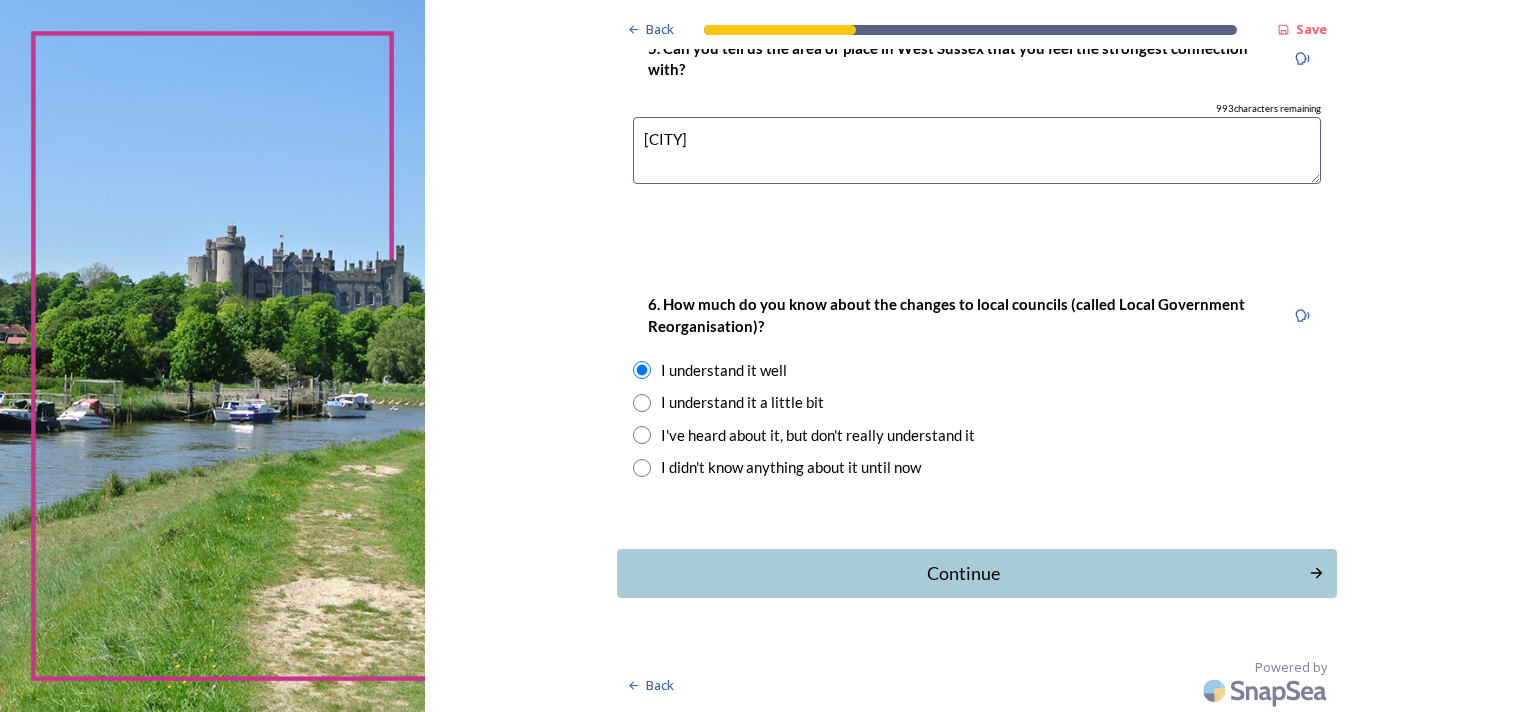 scroll, scrollTop: 1851, scrollLeft: 0, axis: vertical 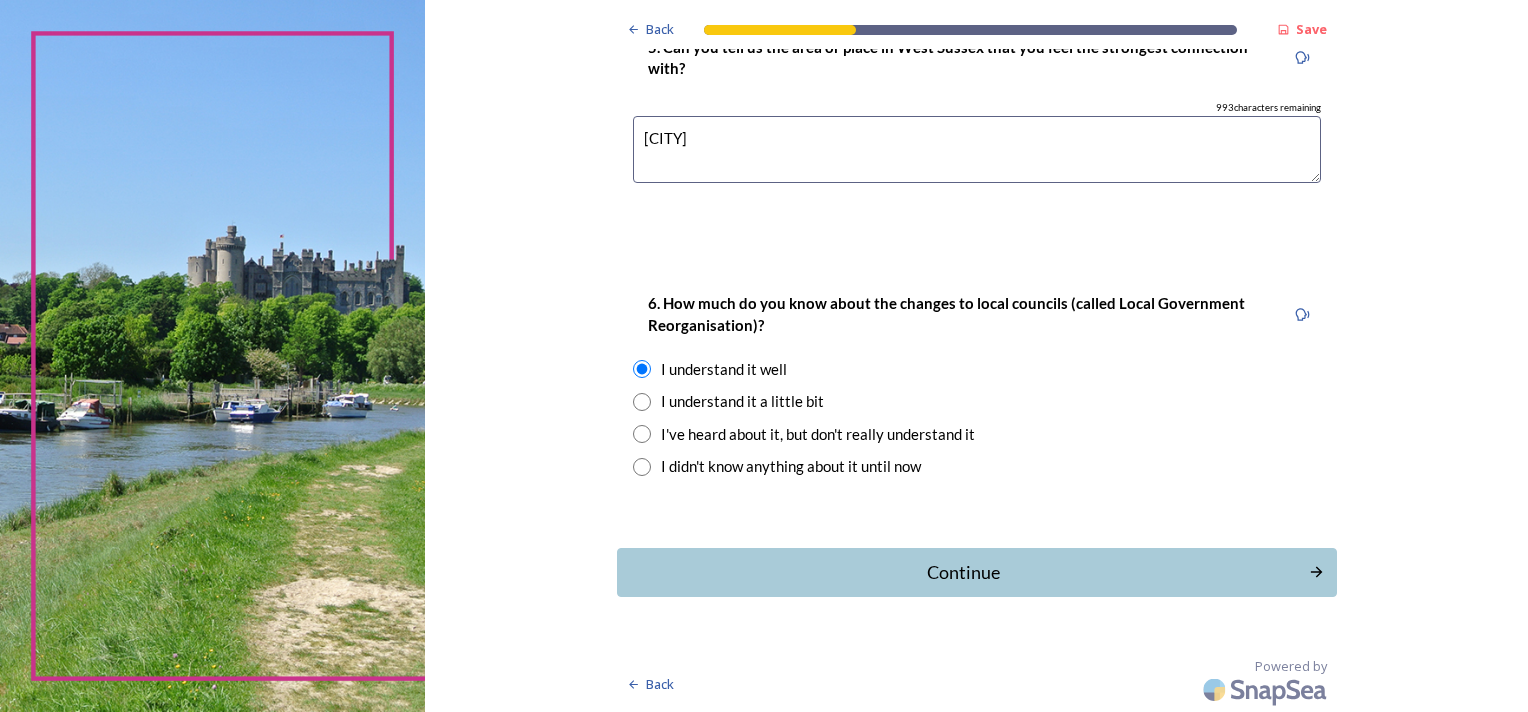 click on "Continue" at bounding box center (963, 572) 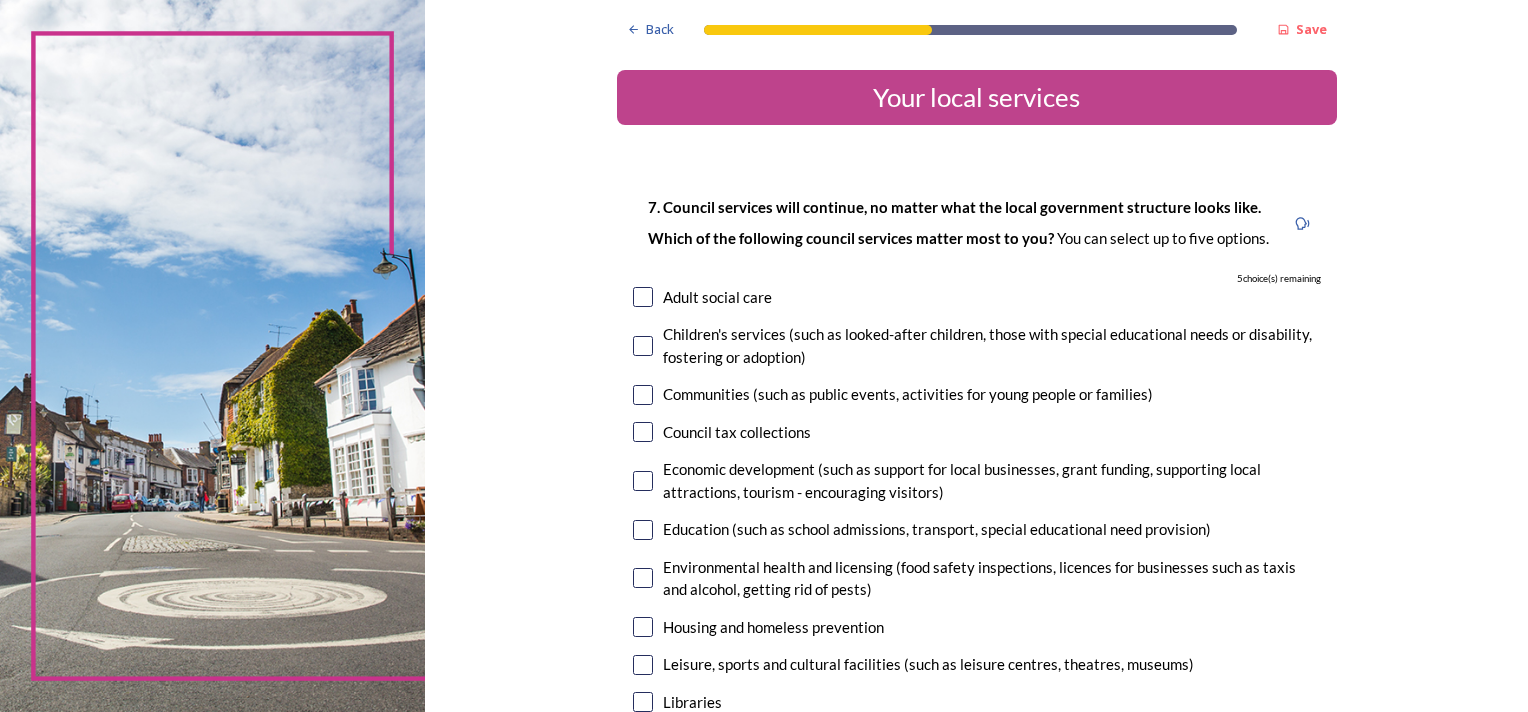 scroll, scrollTop: 100, scrollLeft: 0, axis: vertical 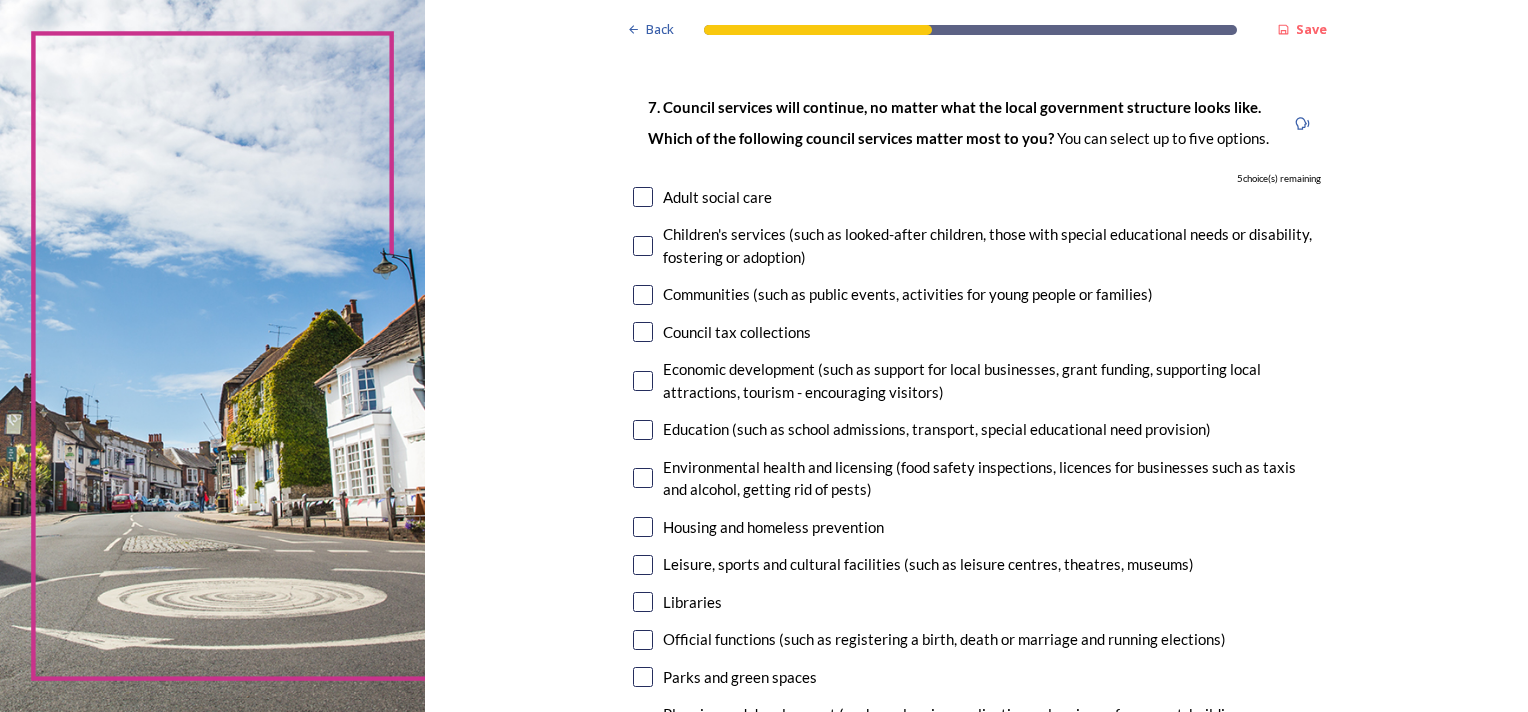 click at bounding box center (643, 430) 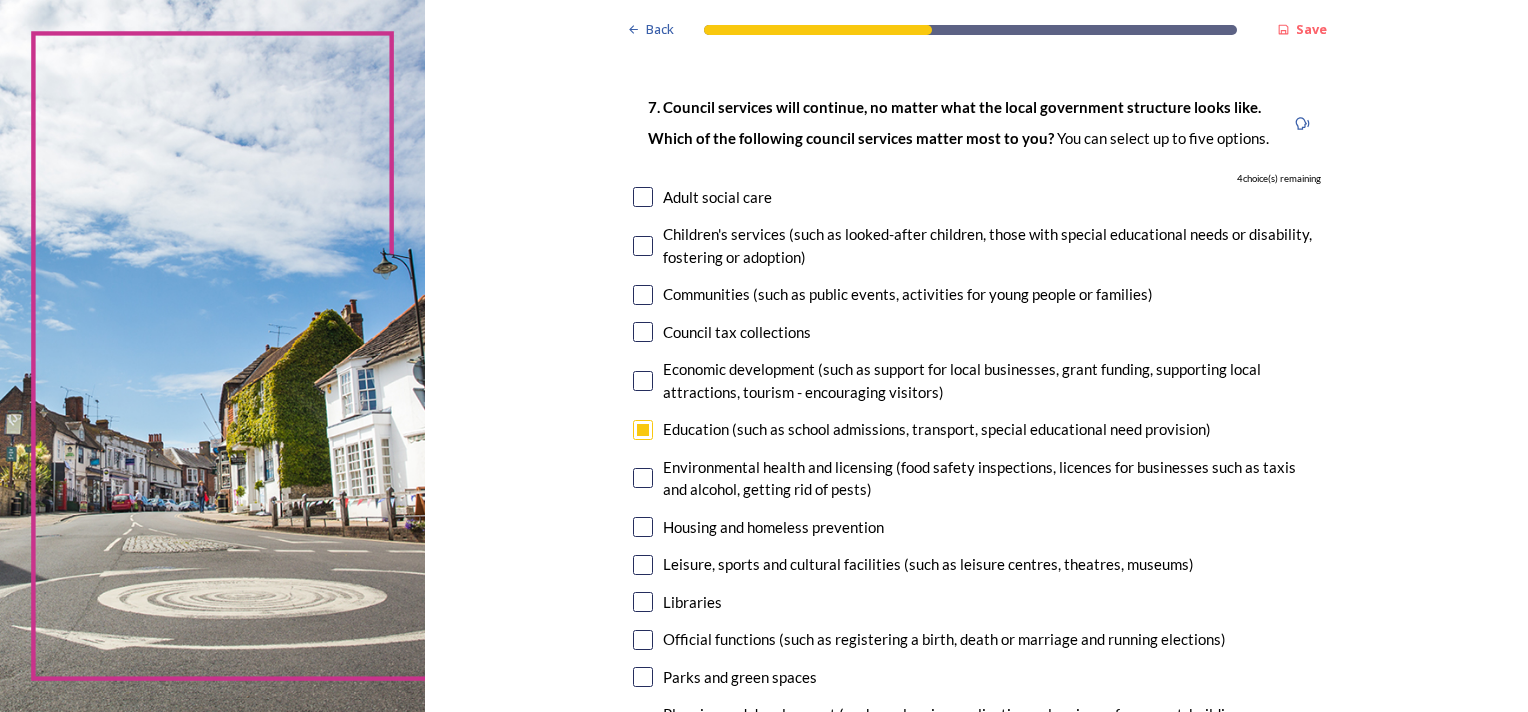 scroll, scrollTop: 200, scrollLeft: 0, axis: vertical 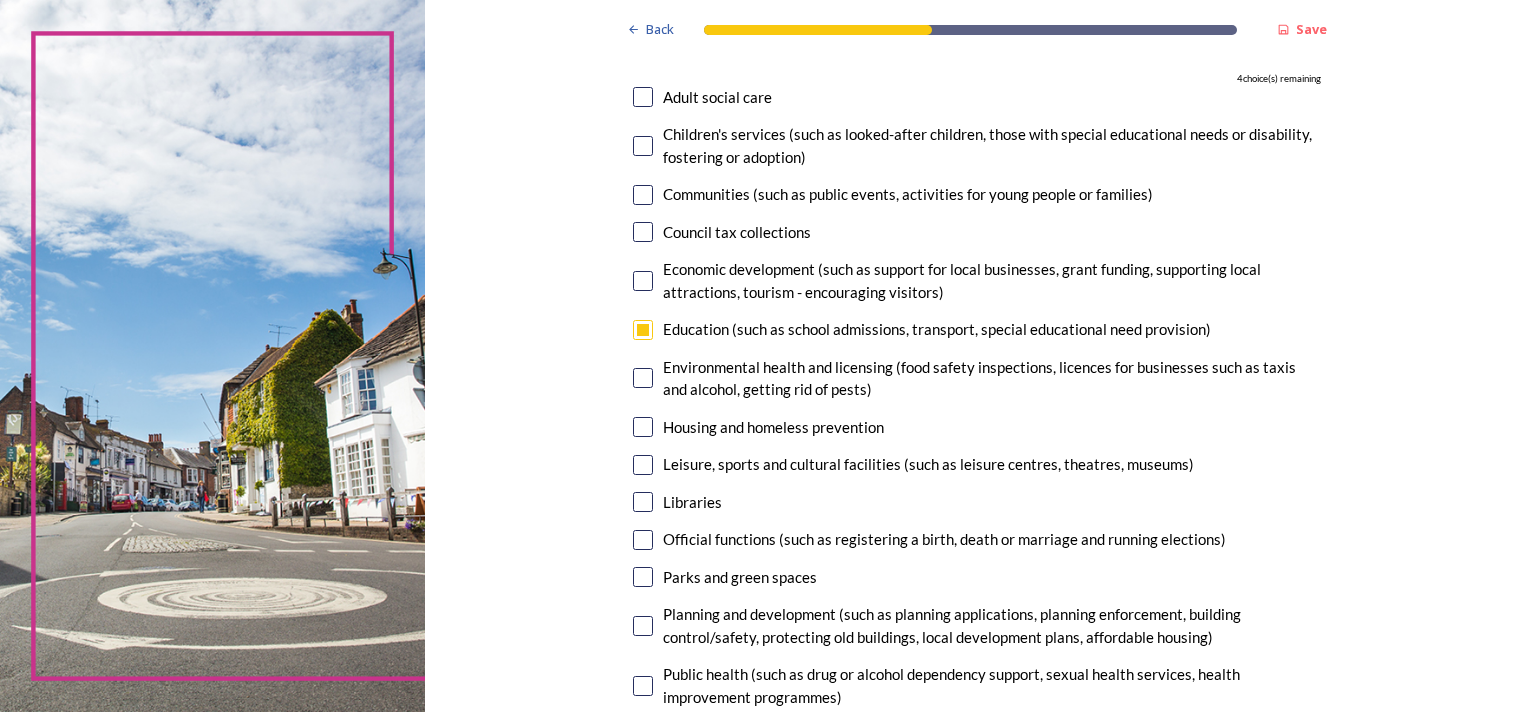 click at bounding box center [643, 465] 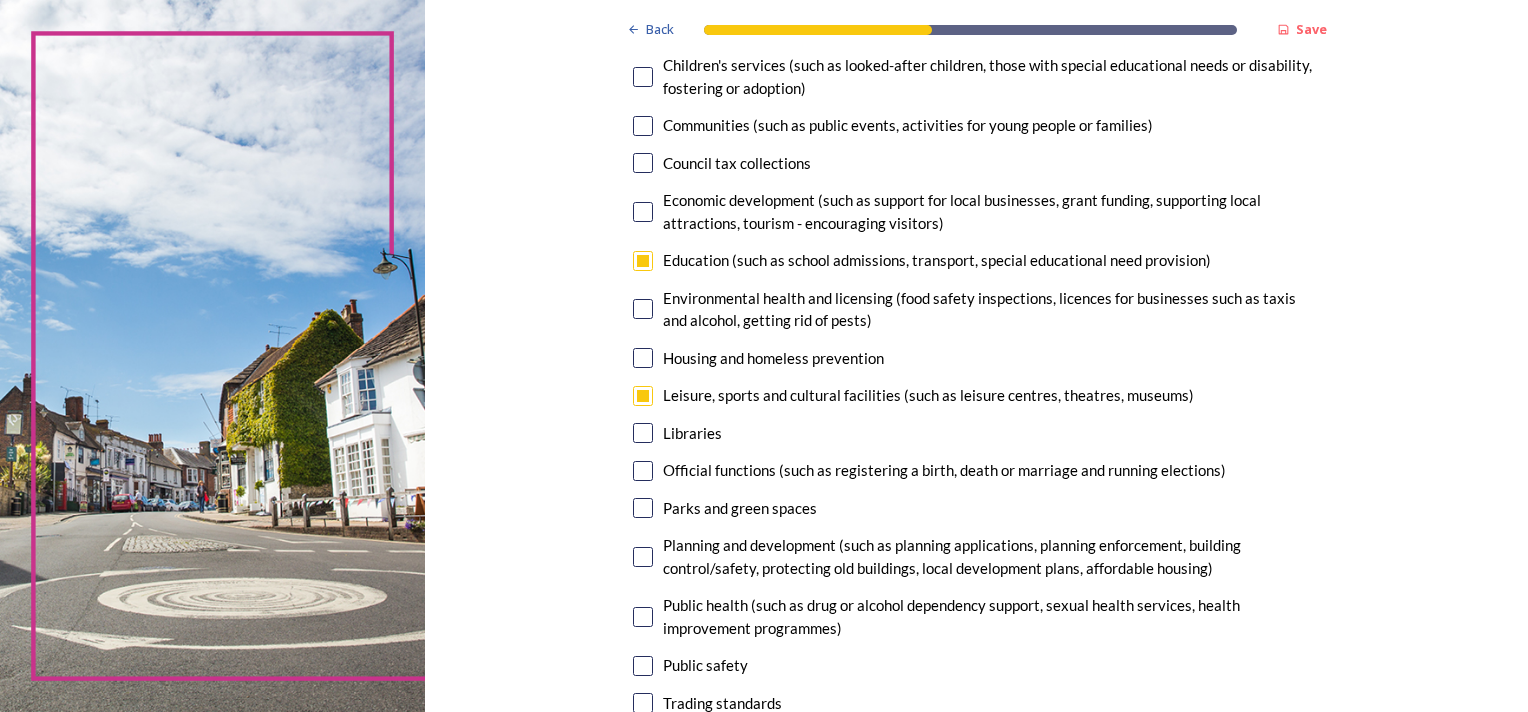 scroll, scrollTop: 300, scrollLeft: 0, axis: vertical 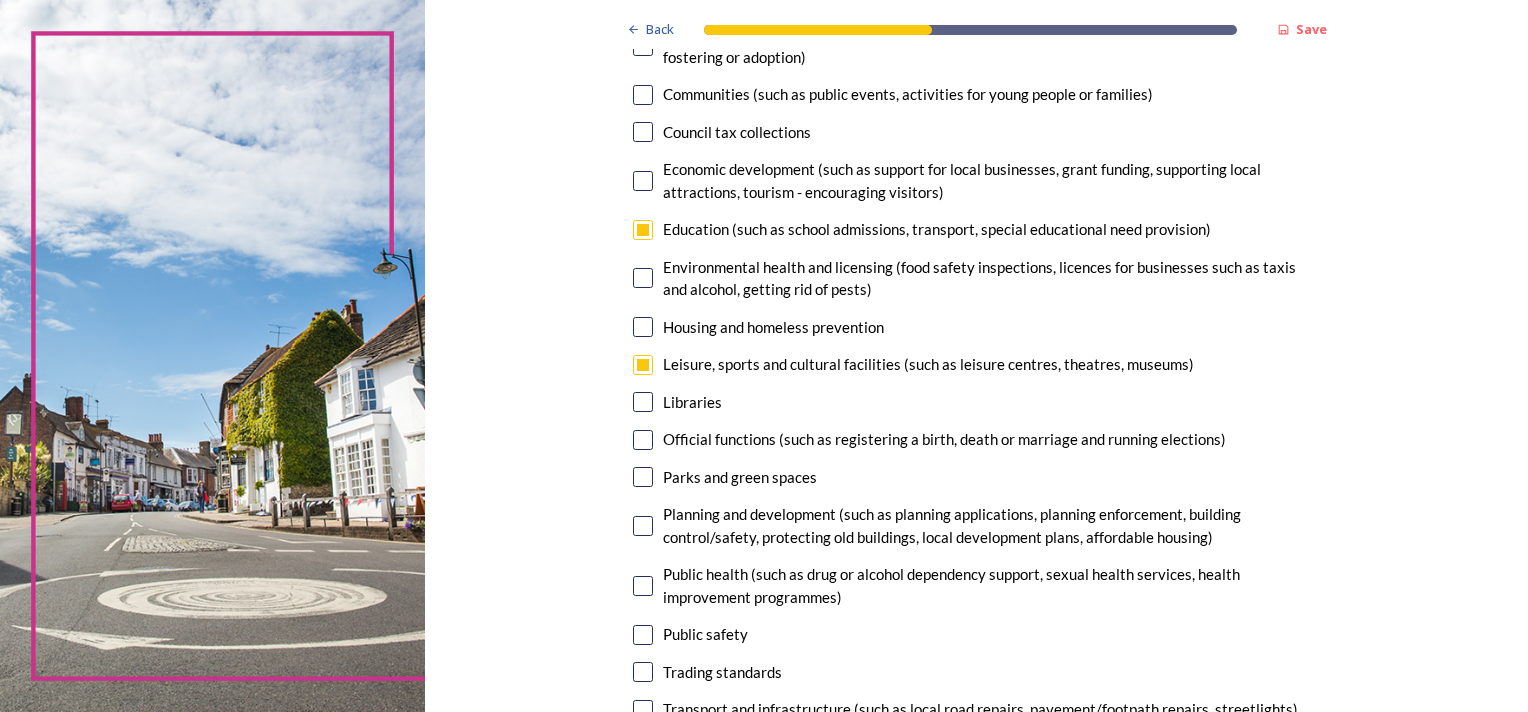 click at bounding box center [643, 402] 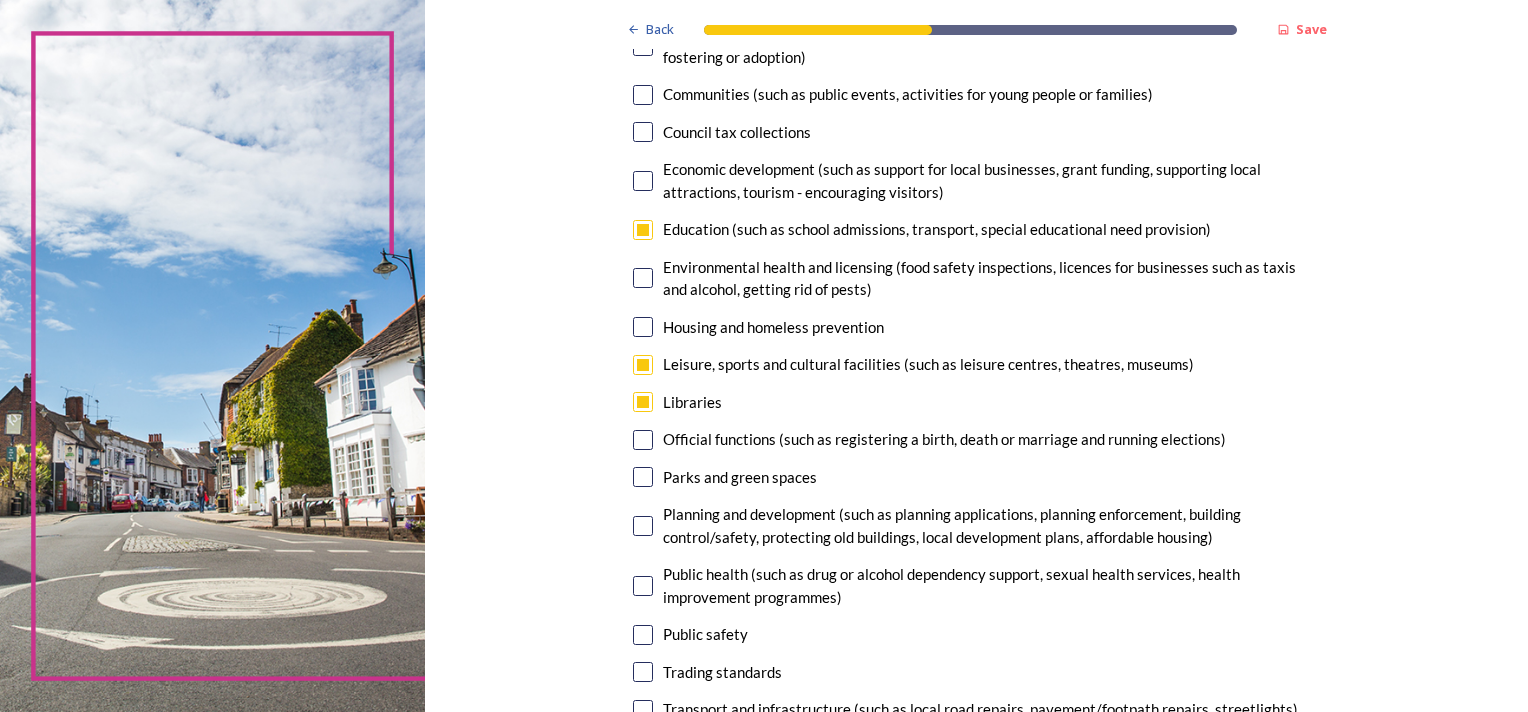 click at bounding box center (643, 477) 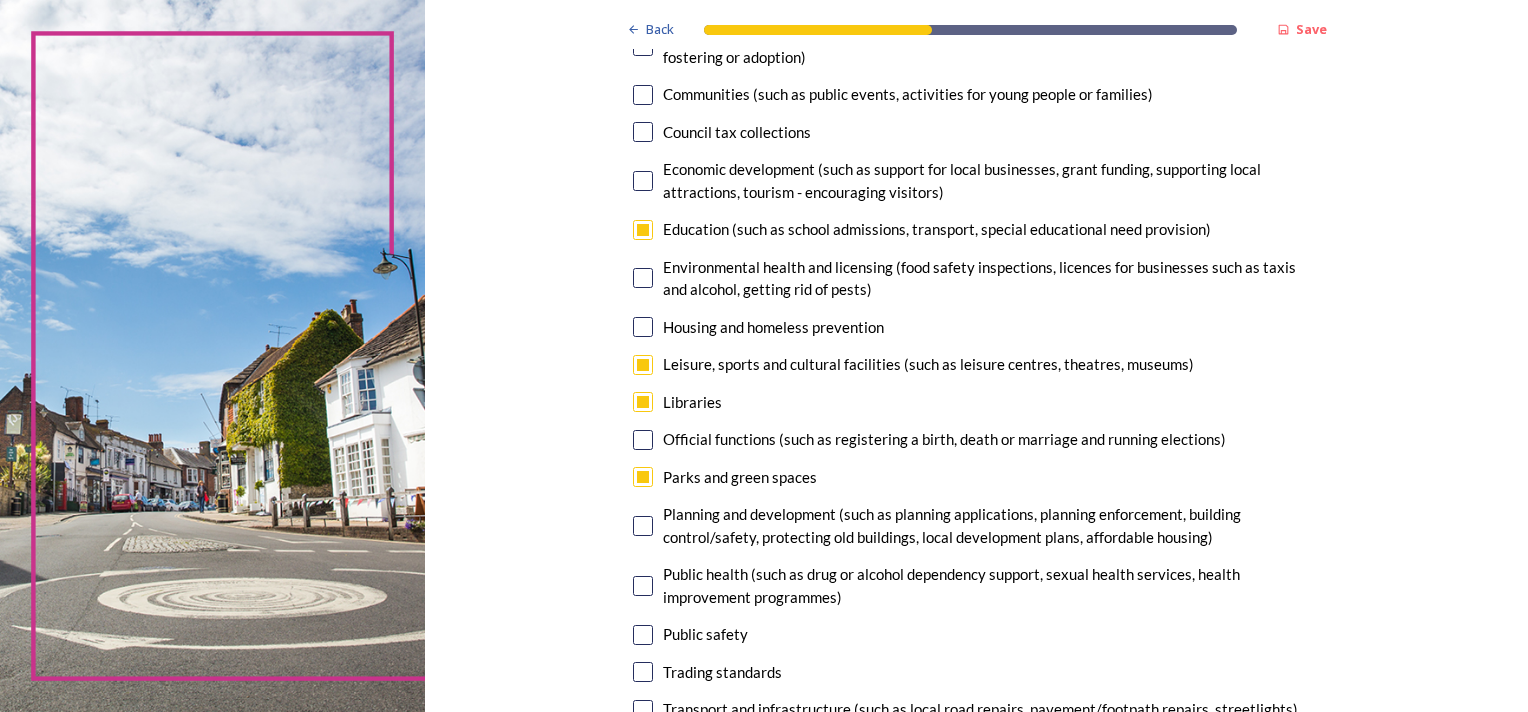 click at bounding box center [643, 526] 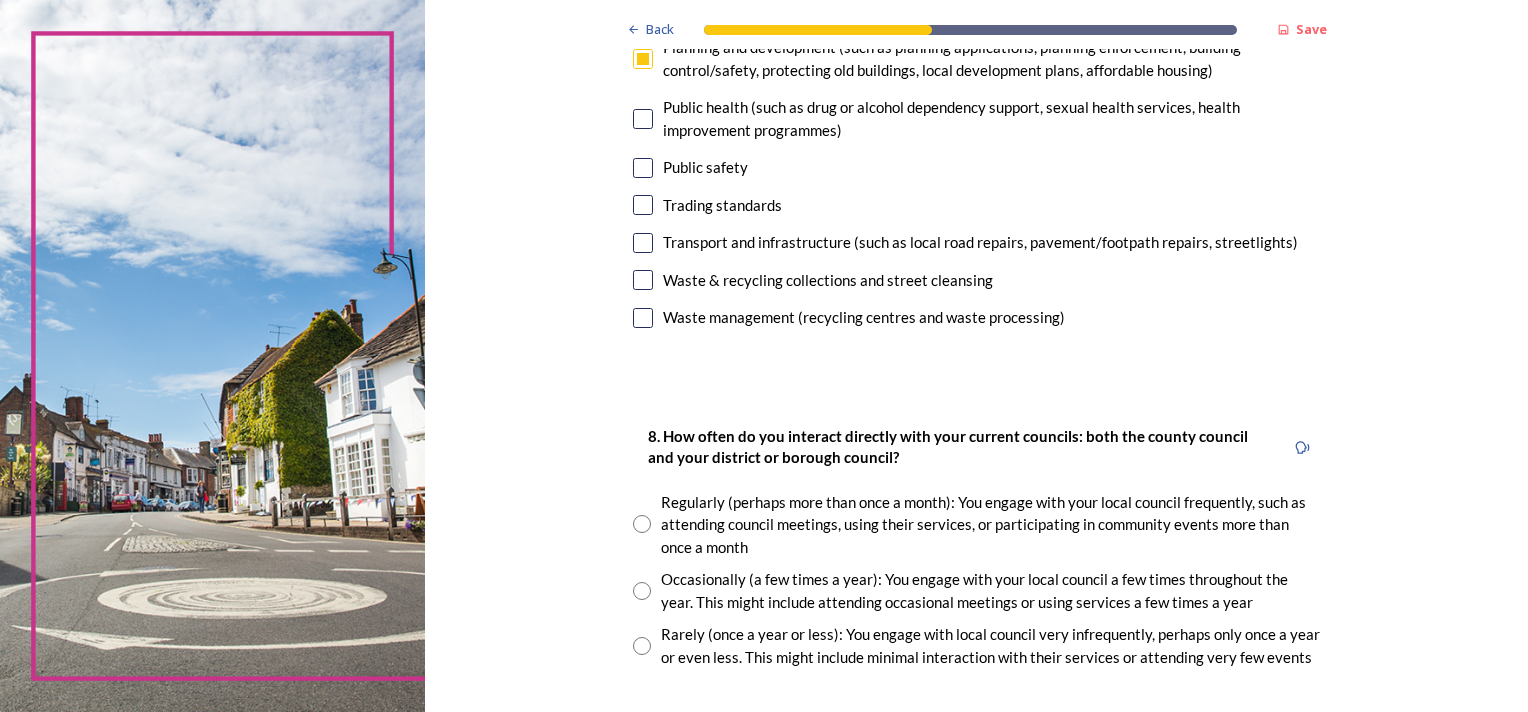scroll, scrollTop: 800, scrollLeft: 0, axis: vertical 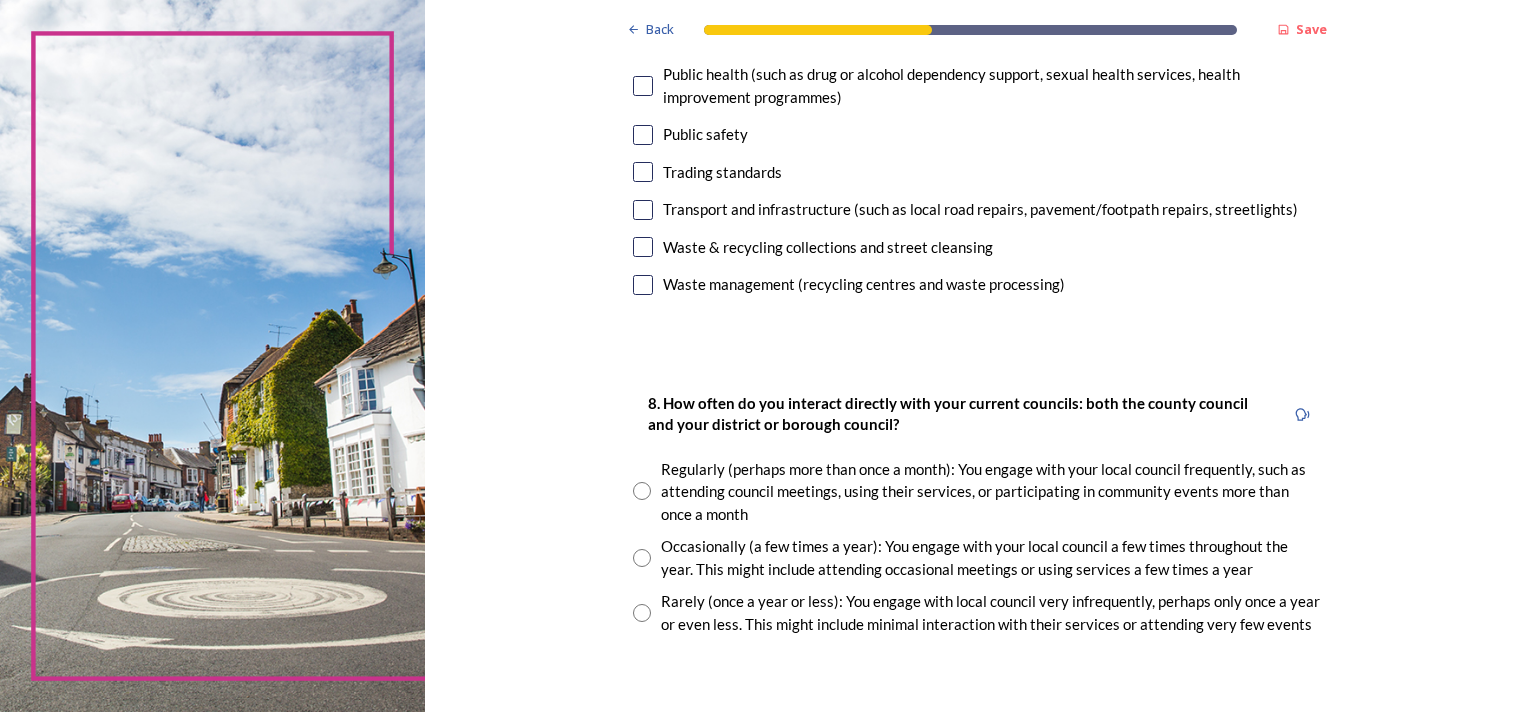 click at bounding box center (642, 491) 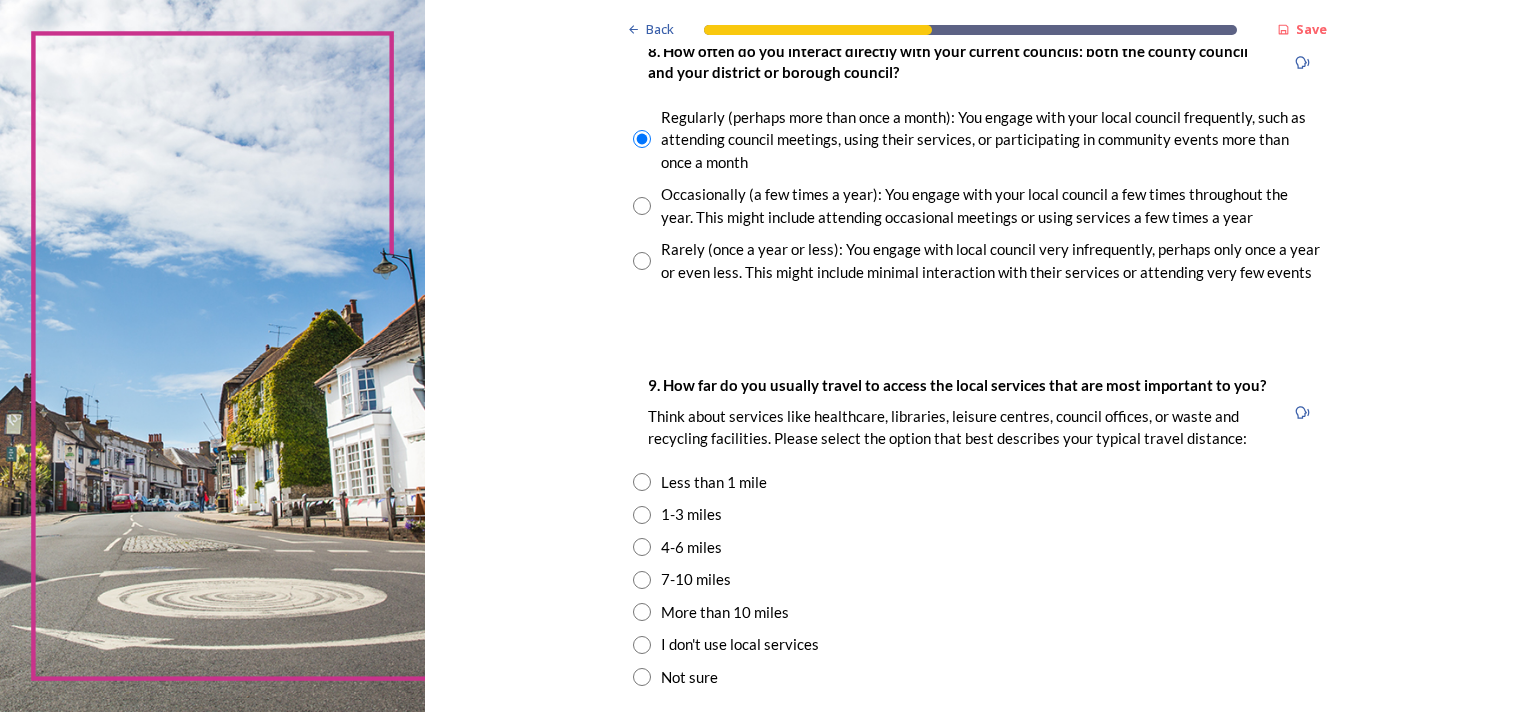 scroll, scrollTop: 1200, scrollLeft: 0, axis: vertical 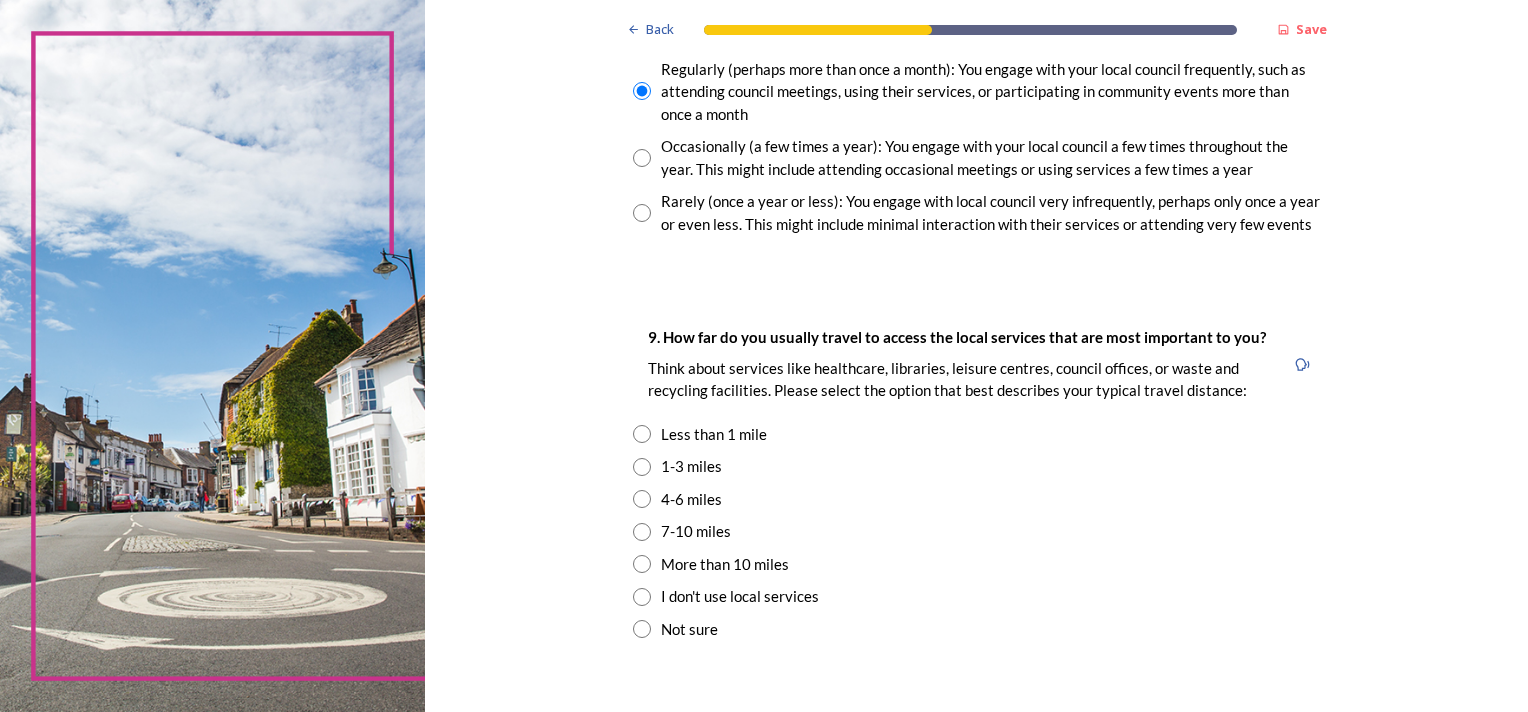 click at bounding box center [642, 467] 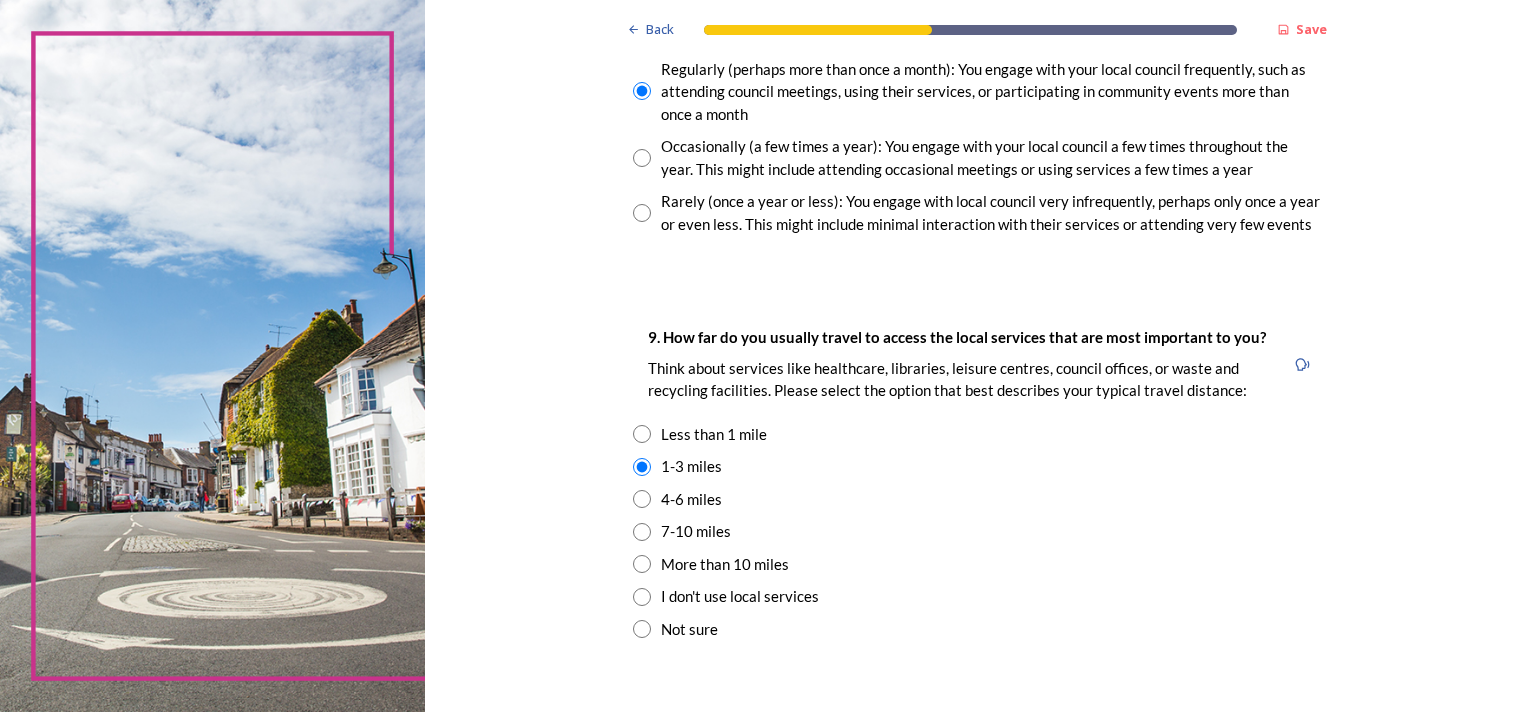 click at bounding box center [642, 499] 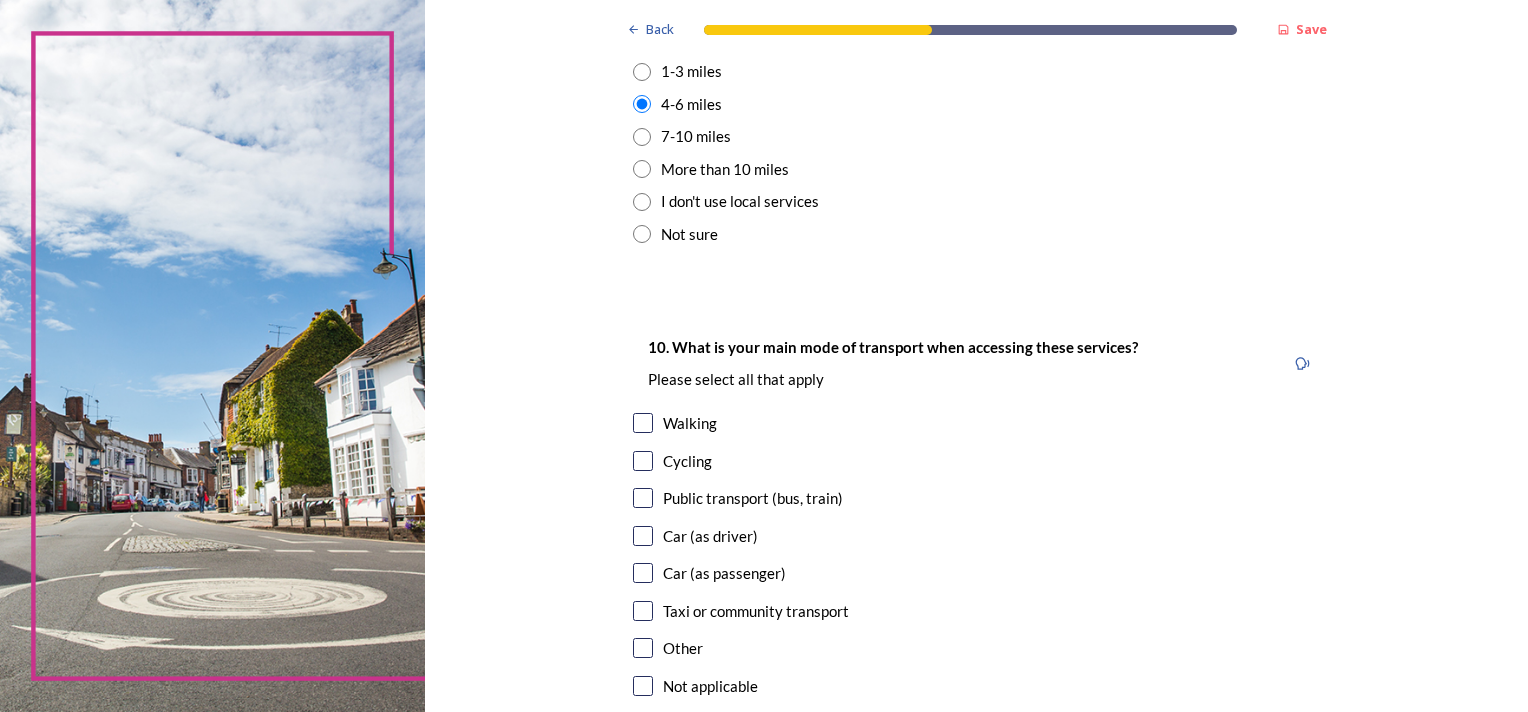 scroll, scrollTop: 1600, scrollLeft: 0, axis: vertical 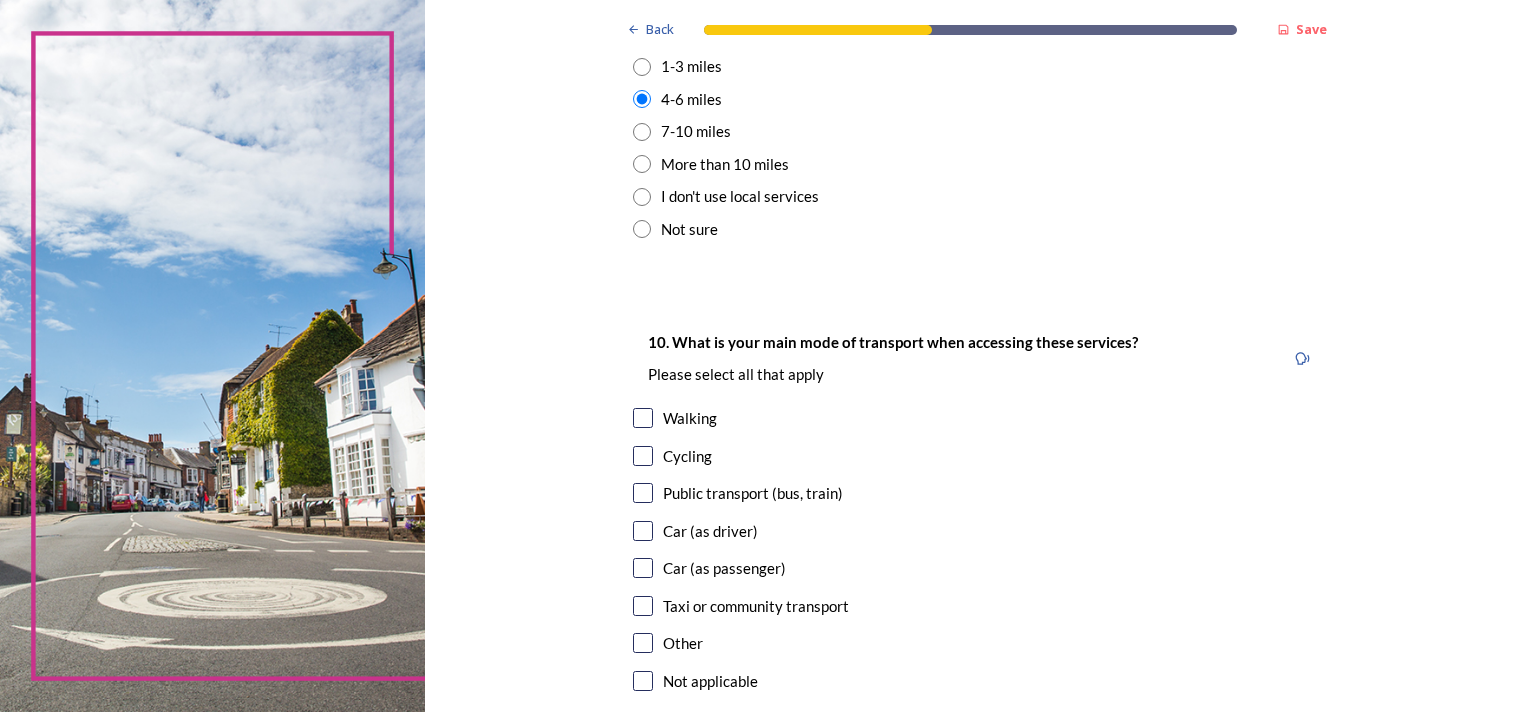 click at bounding box center (643, 531) 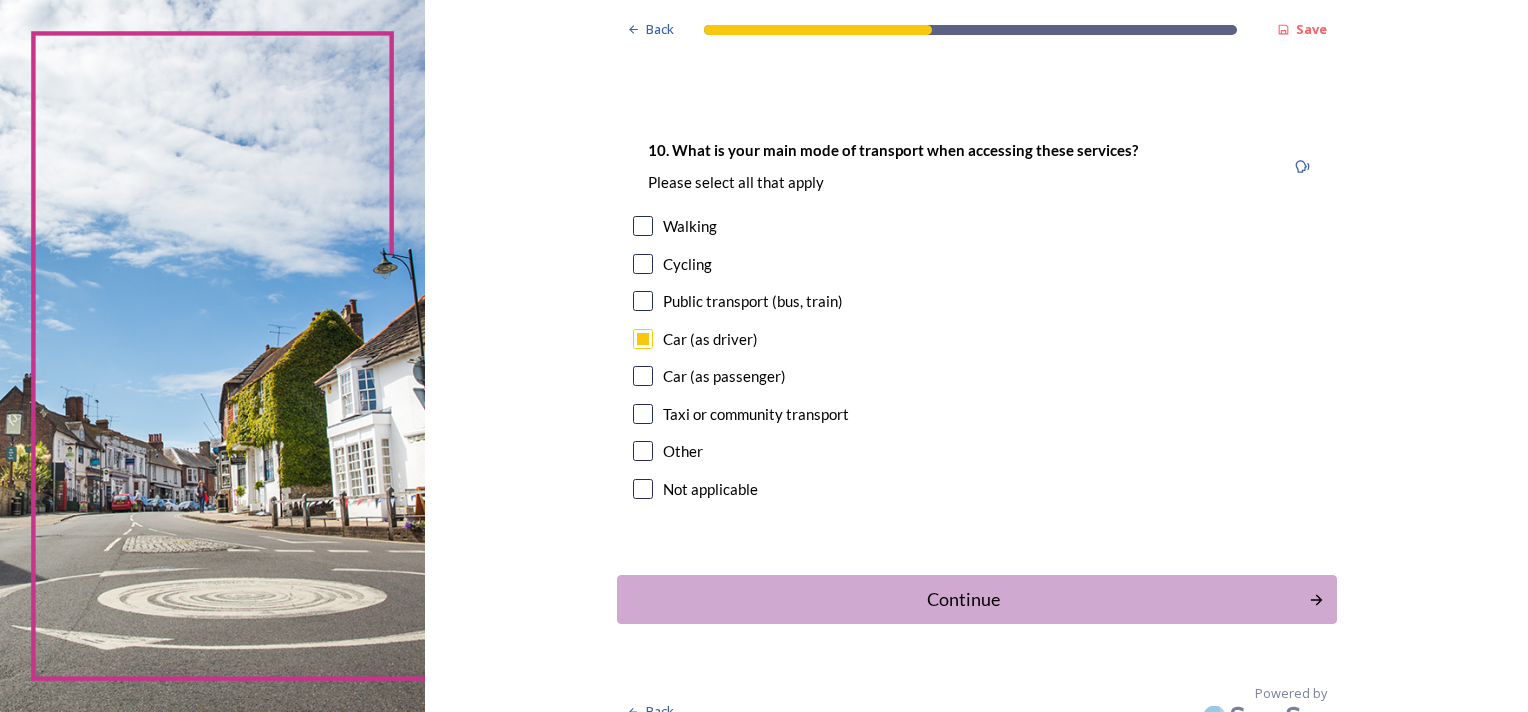scroll, scrollTop: 1820, scrollLeft: 0, axis: vertical 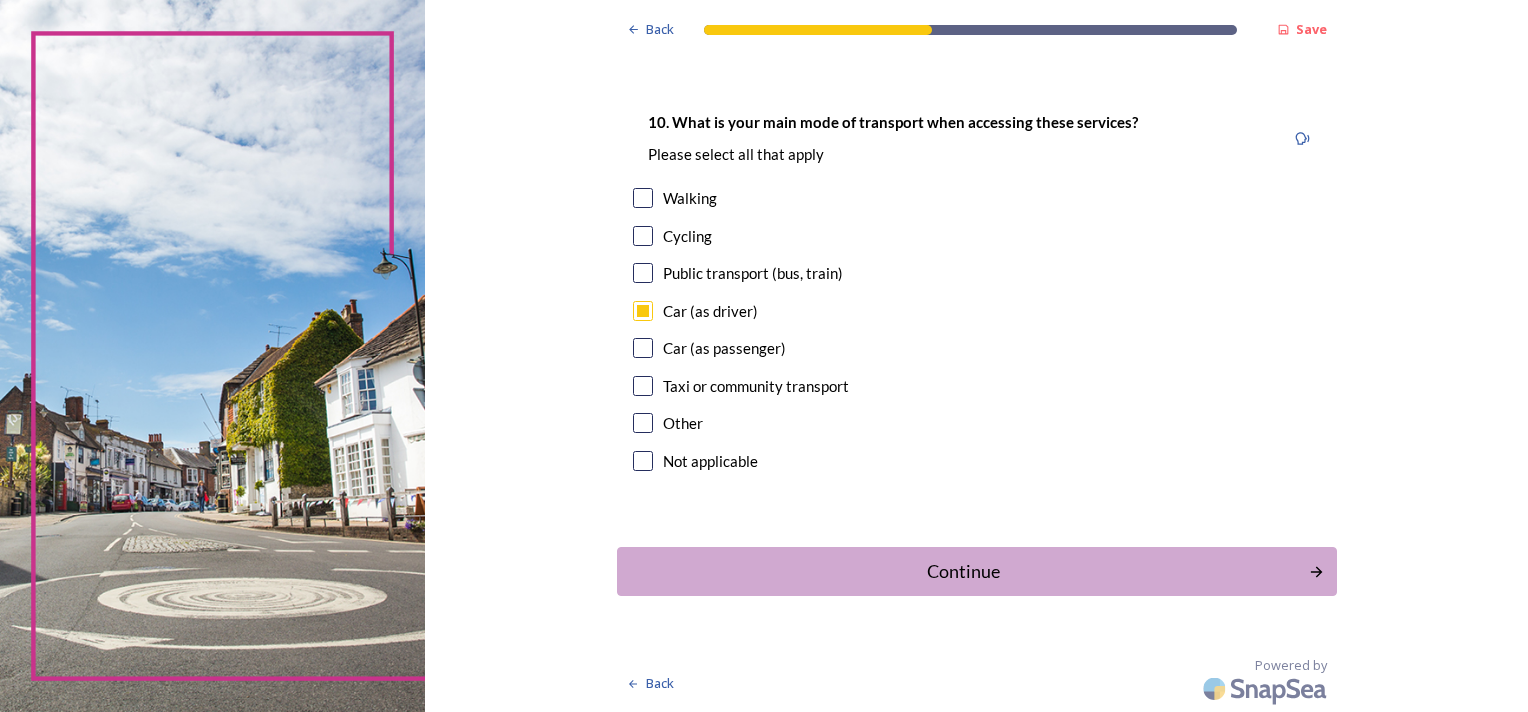 click on "Continue" at bounding box center (963, 571) 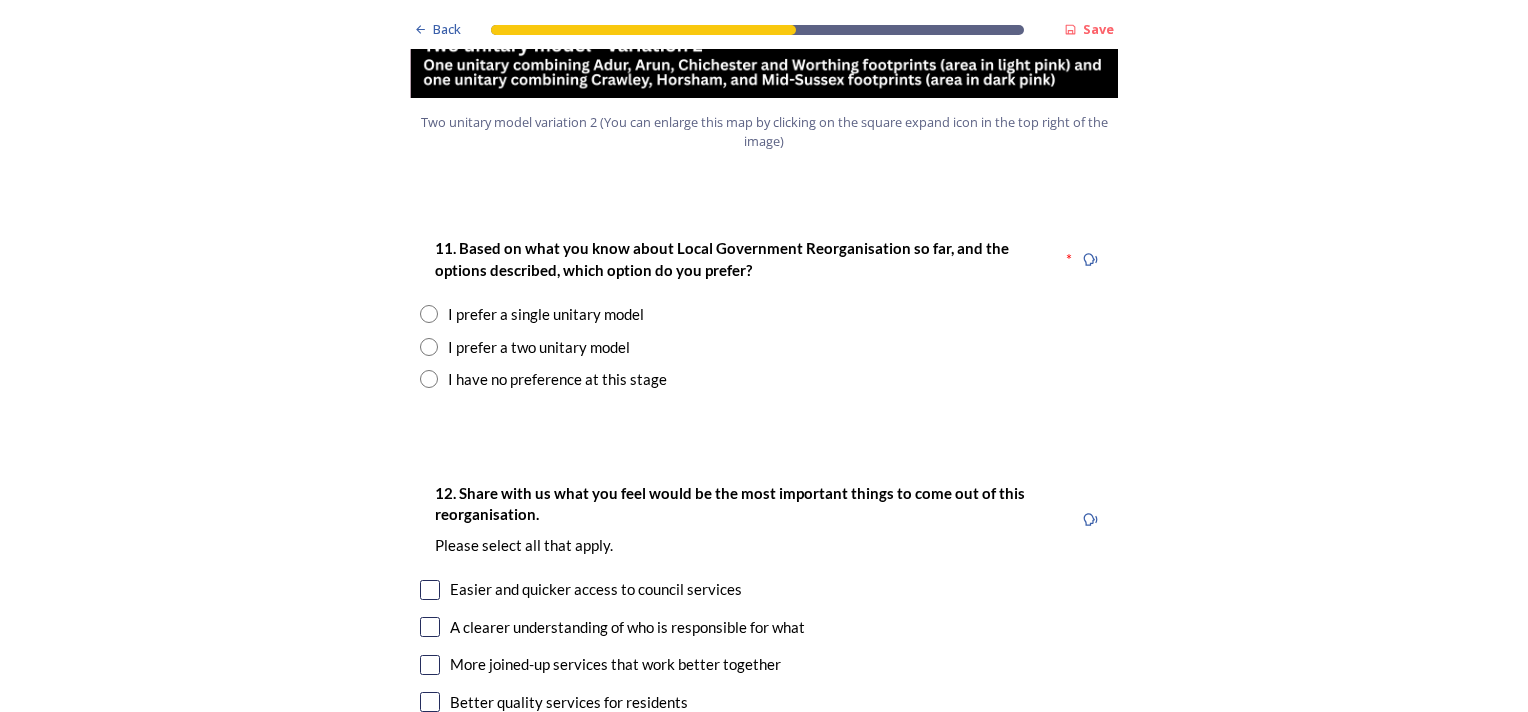 scroll, scrollTop: 2500, scrollLeft: 0, axis: vertical 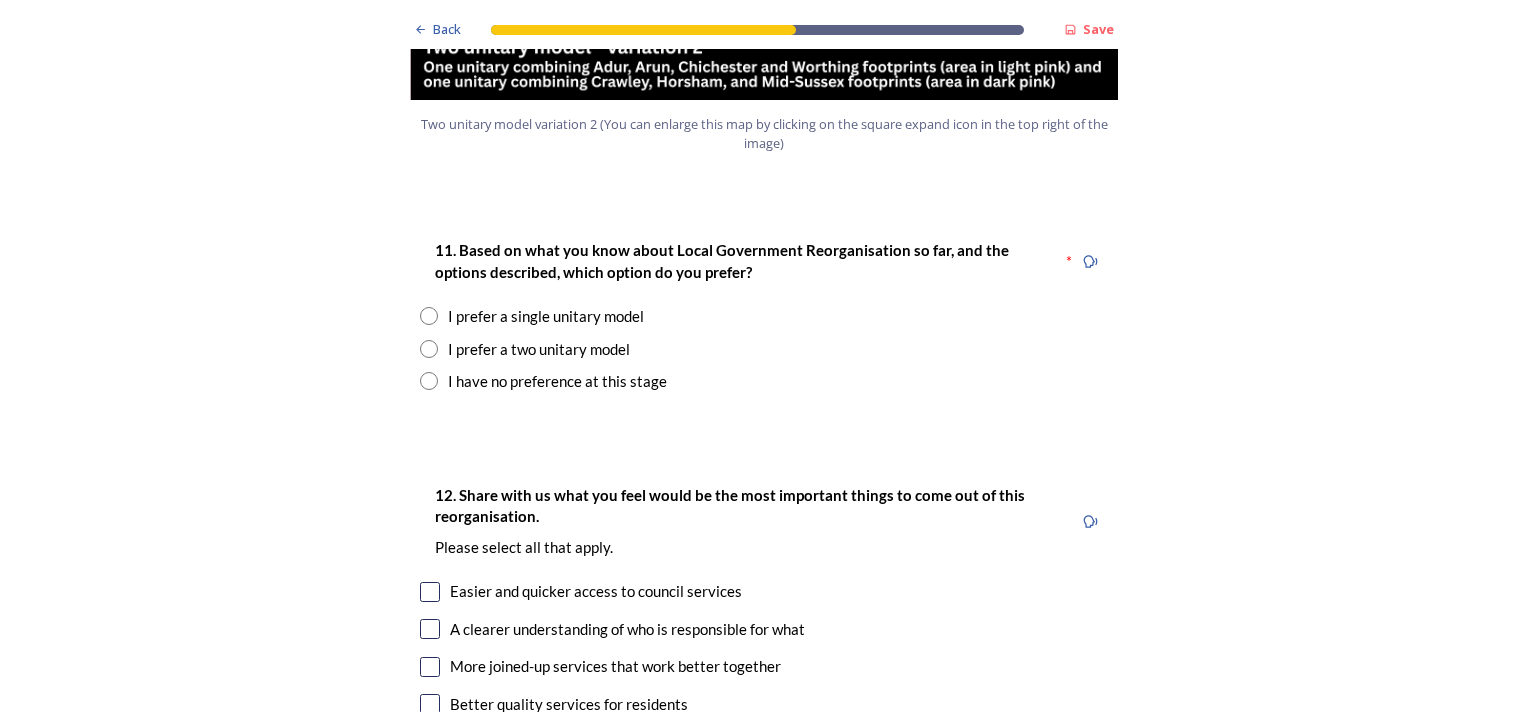 click at bounding box center [429, 349] 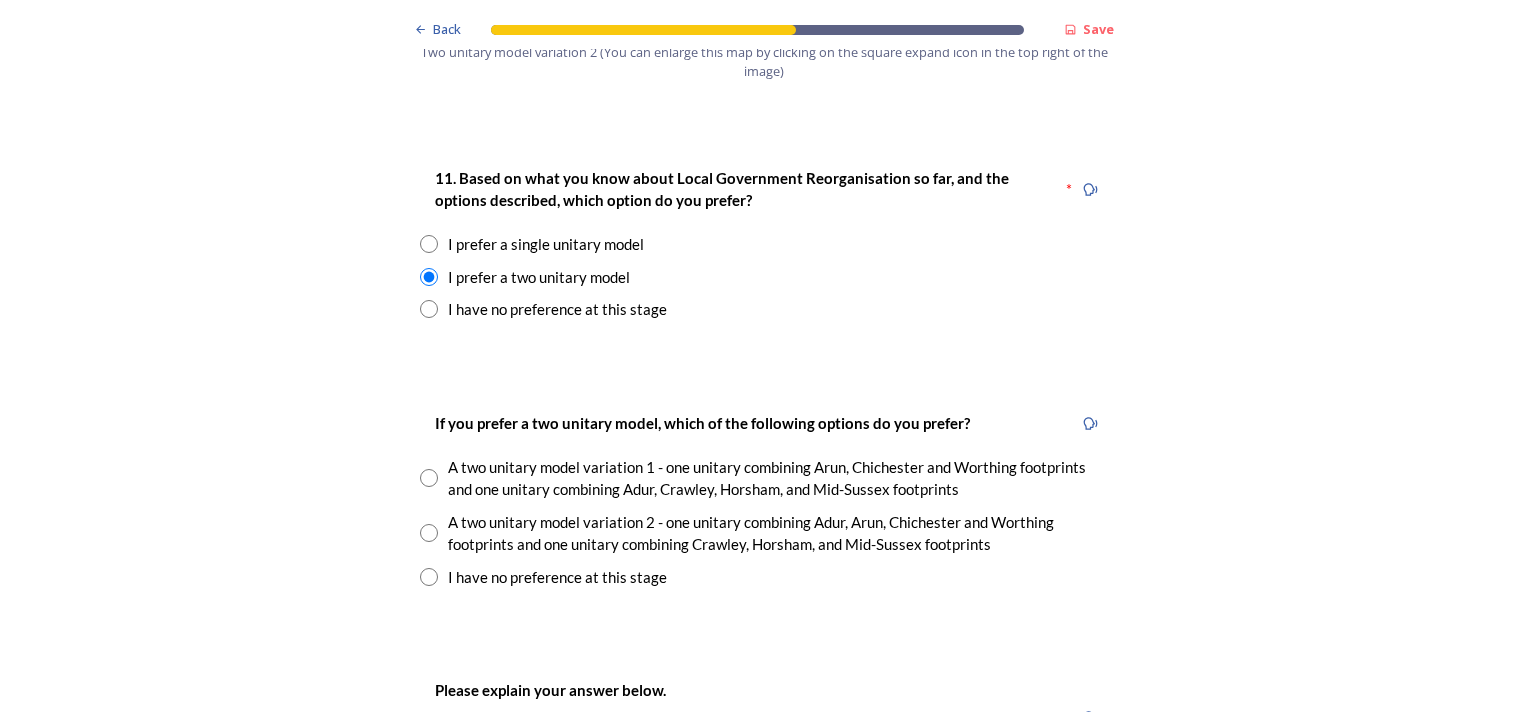 scroll, scrollTop: 2600, scrollLeft: 0, axis: vertical 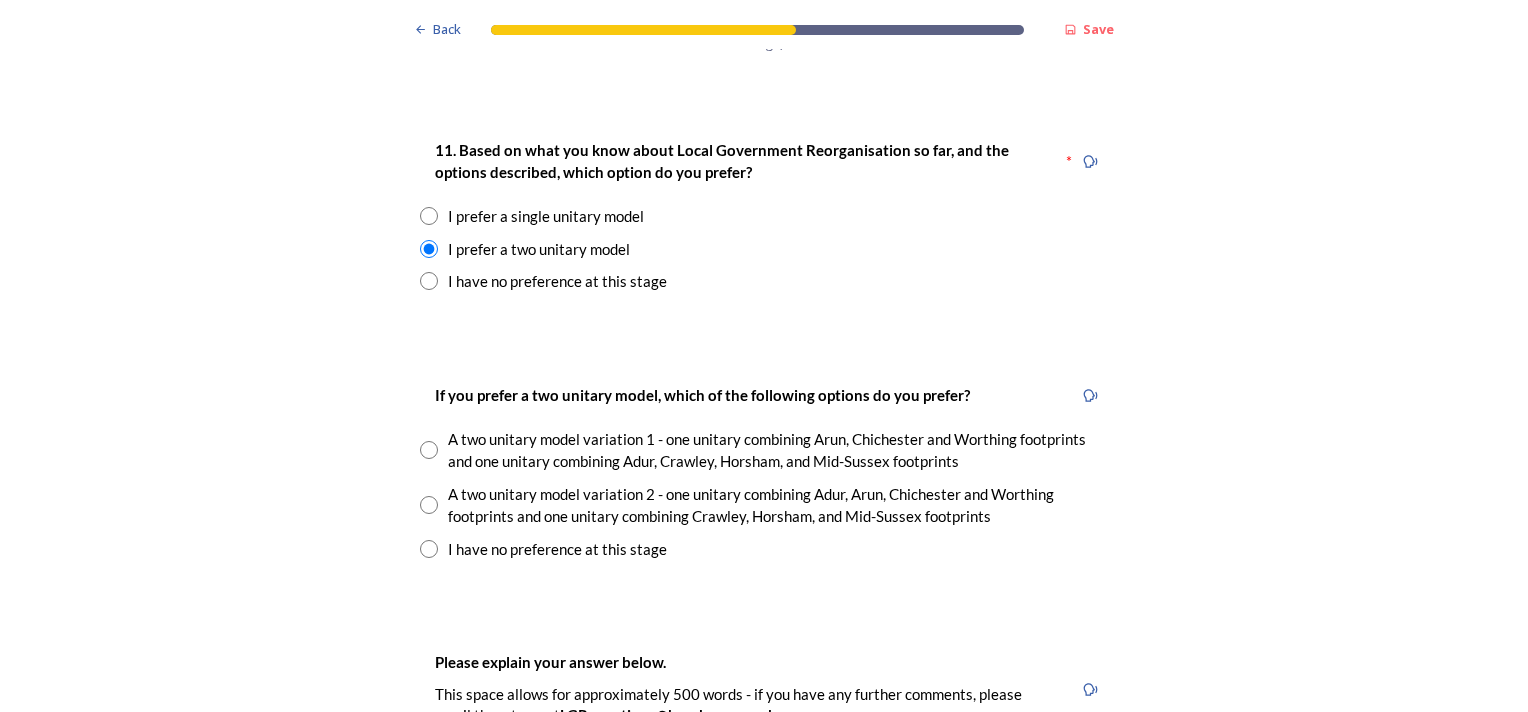 click at bounding box center [429, 450] 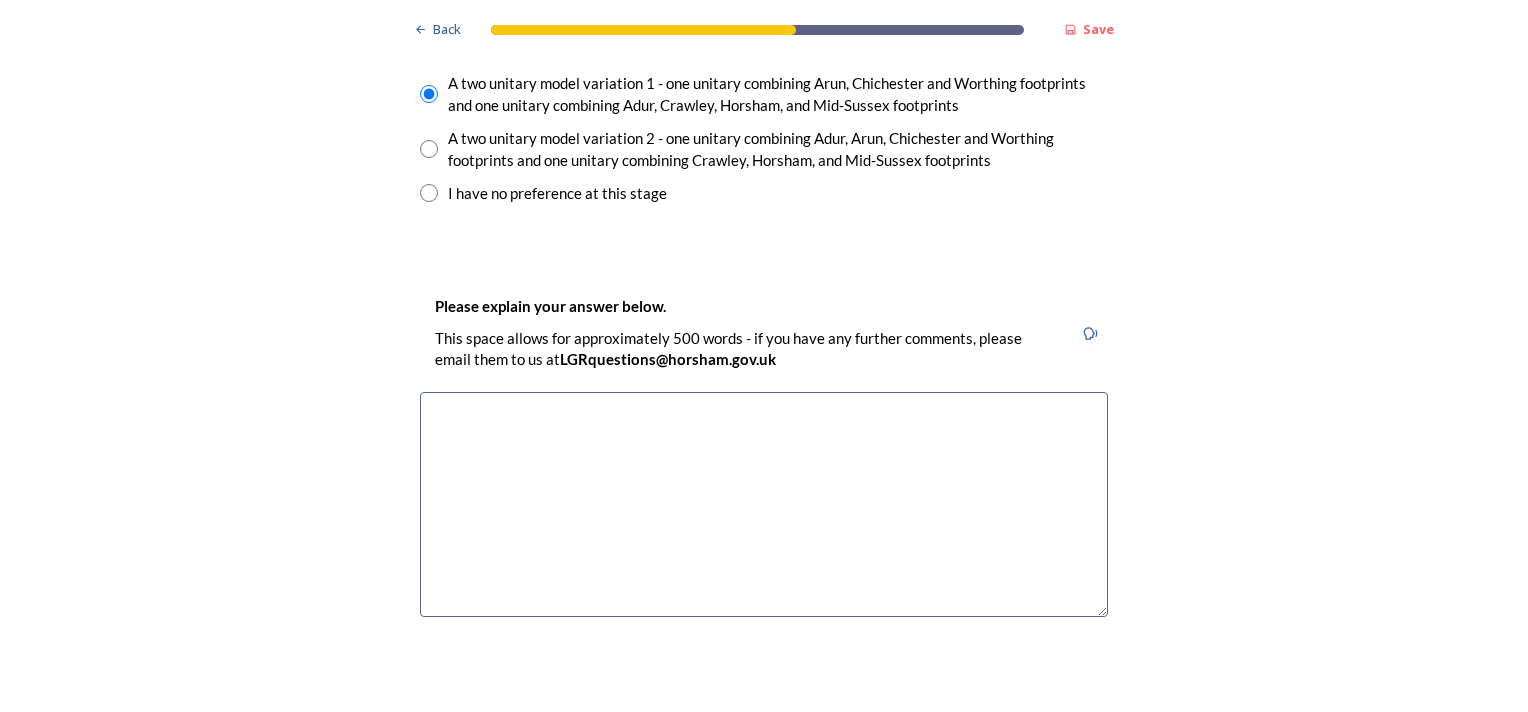 scroll, scrollTop: 3000, scrollLeft: 0, axis: vertical 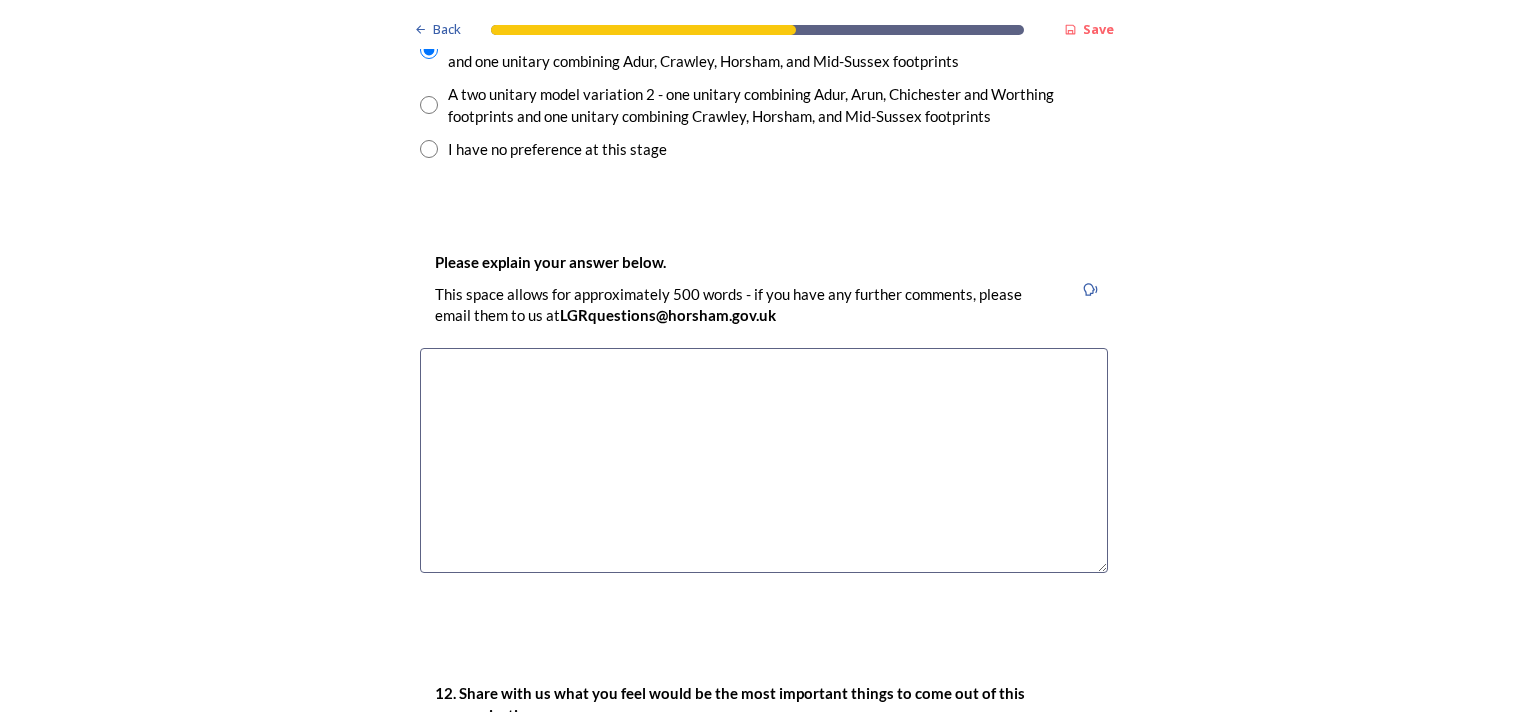 click at bounding box center [764, 460] 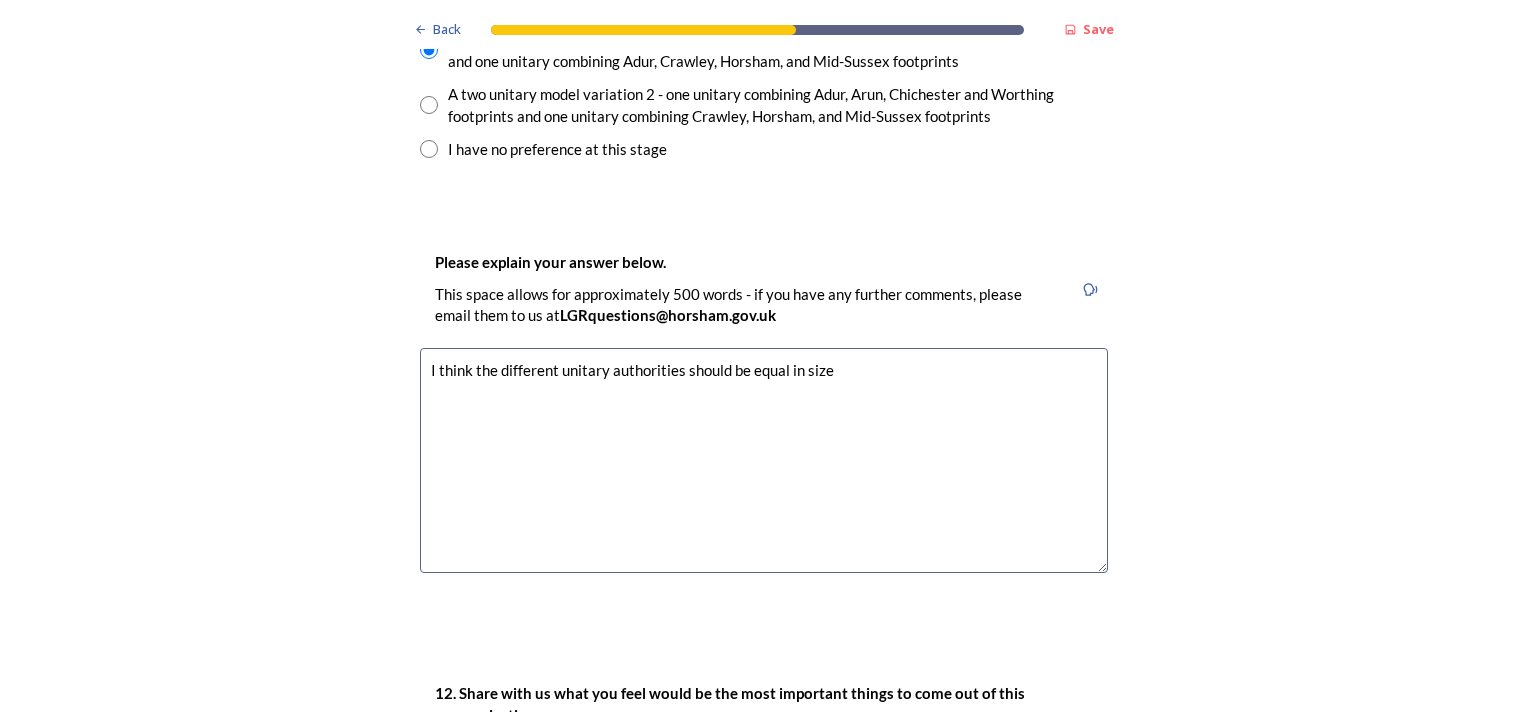 click on "I think the different unitary authorities should be equal in size" at bounding box center (764, 460) 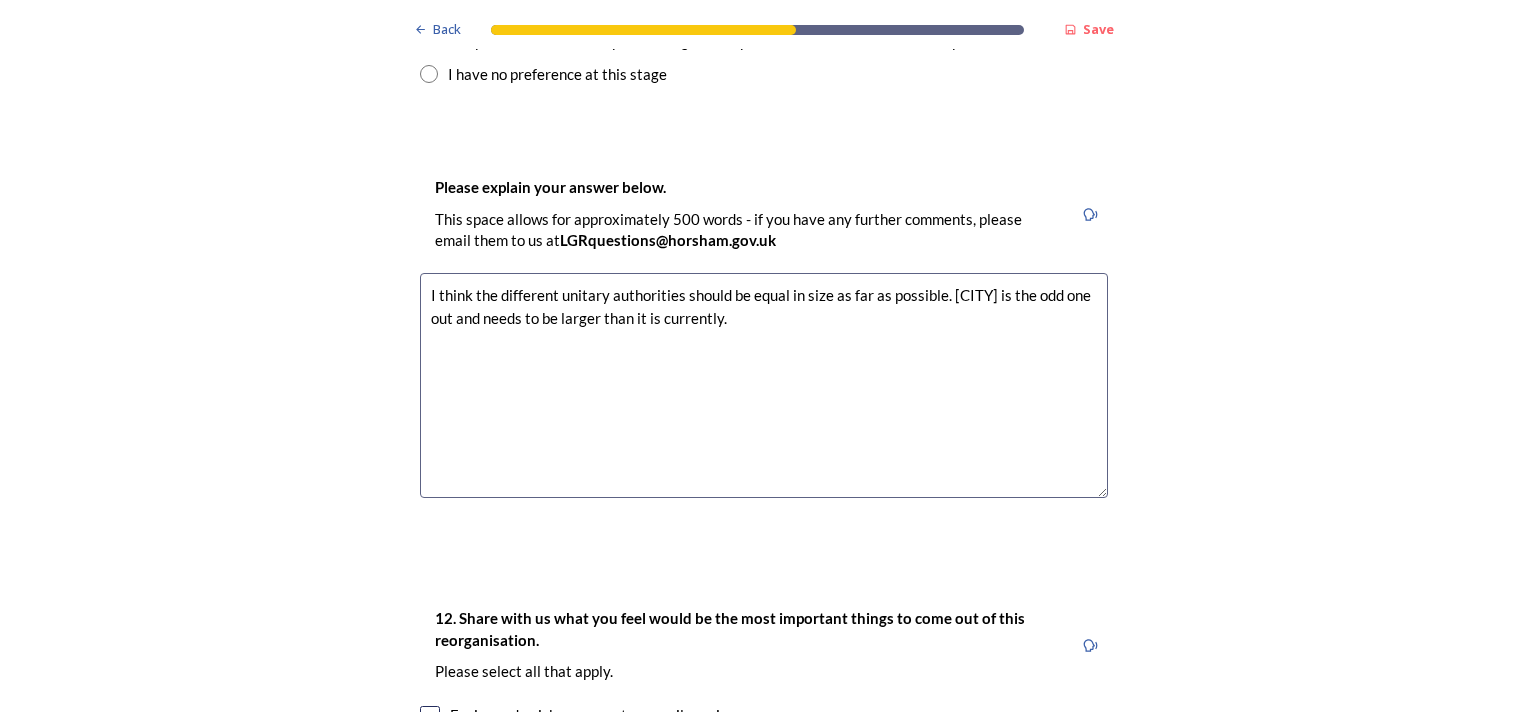 scroll, scrollTop: 3200, scrollLeft: 0, axis: vertical 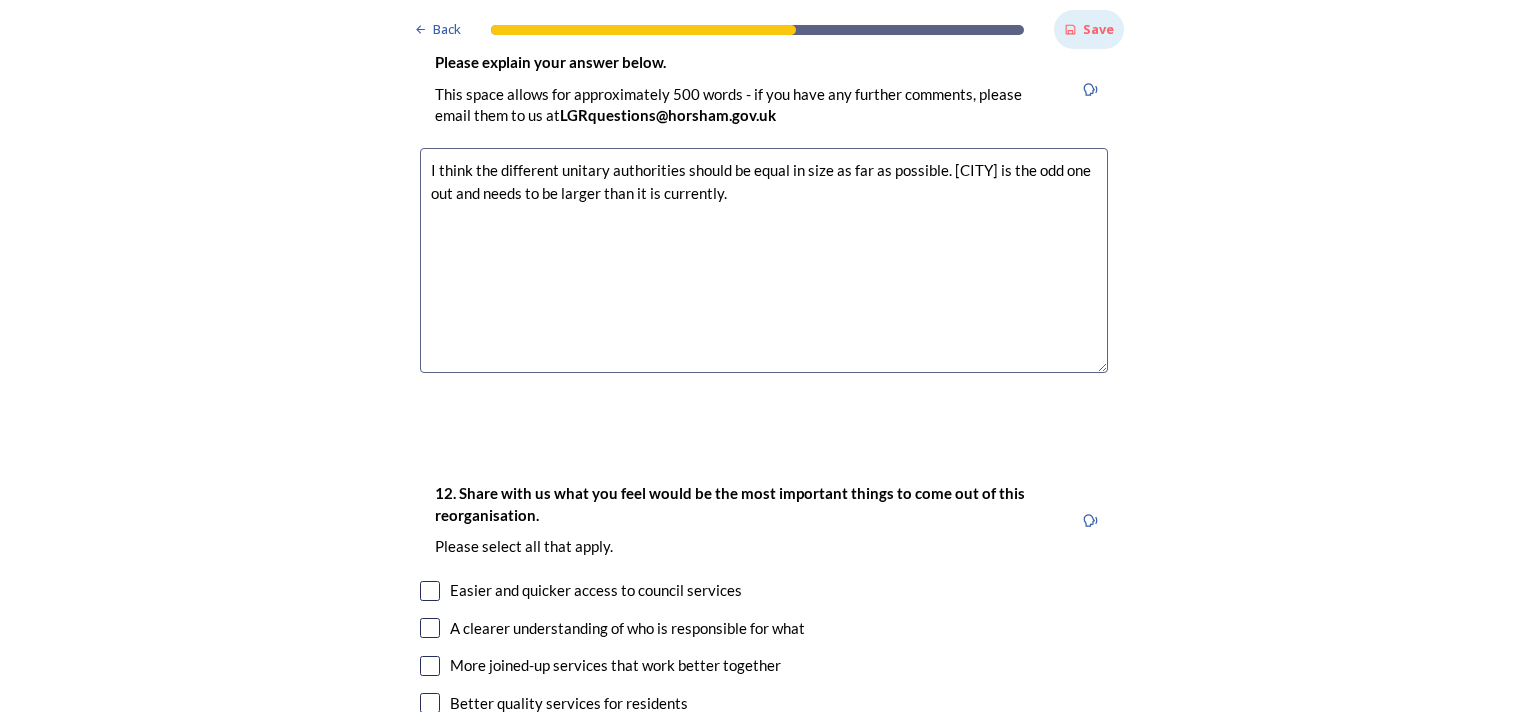 type on "I think the different unitary authorities should be equal in size as far as possible. [CITY] is the odd one out and needs to be larger than it is currently." 